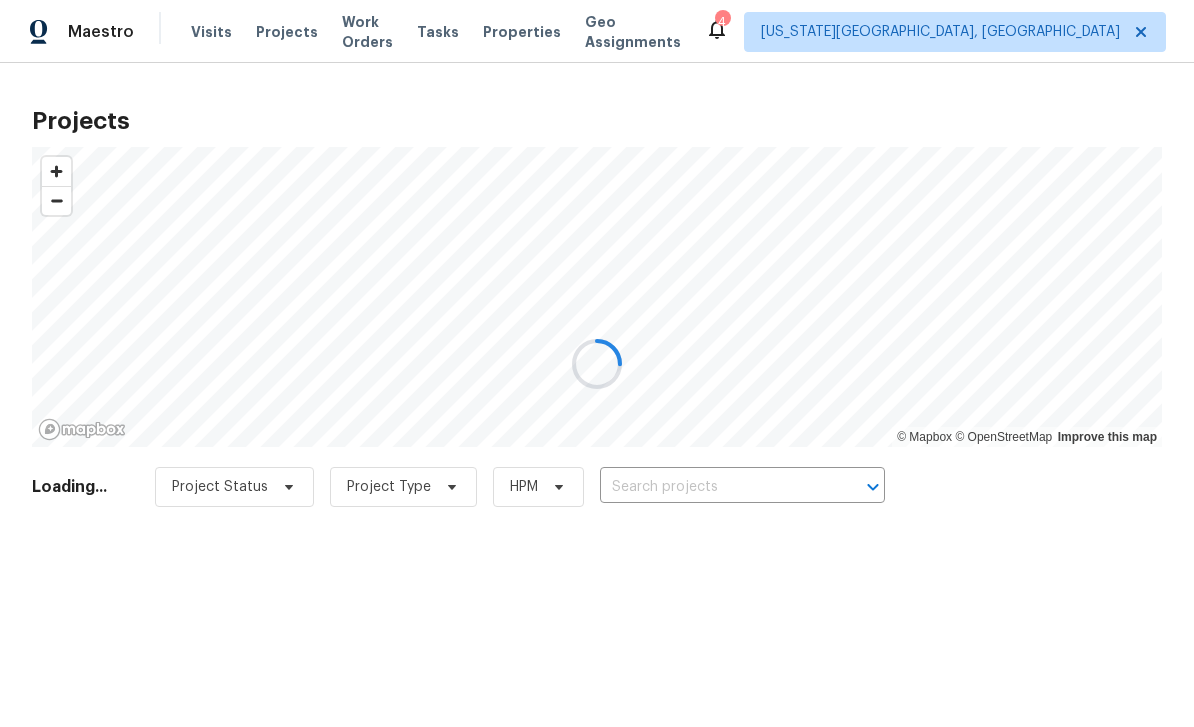 scroll, scrollTop: 0, scrollLeft: 0, axis: both 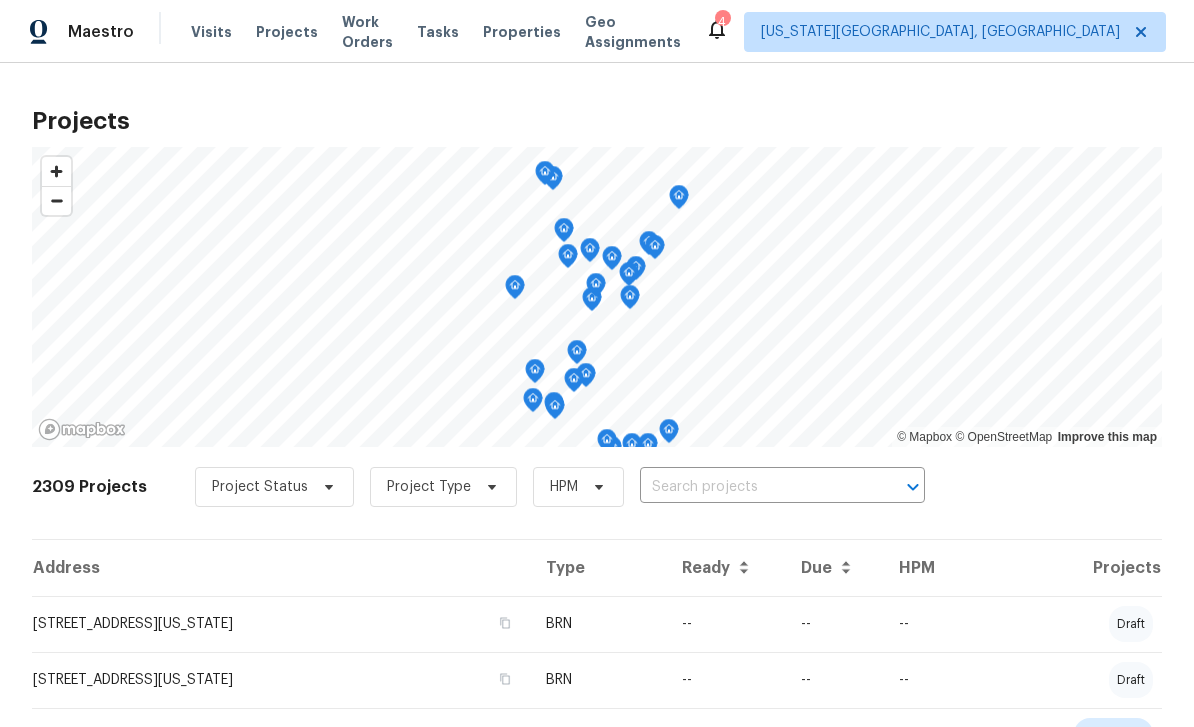 click at bounding box center [754, 487] 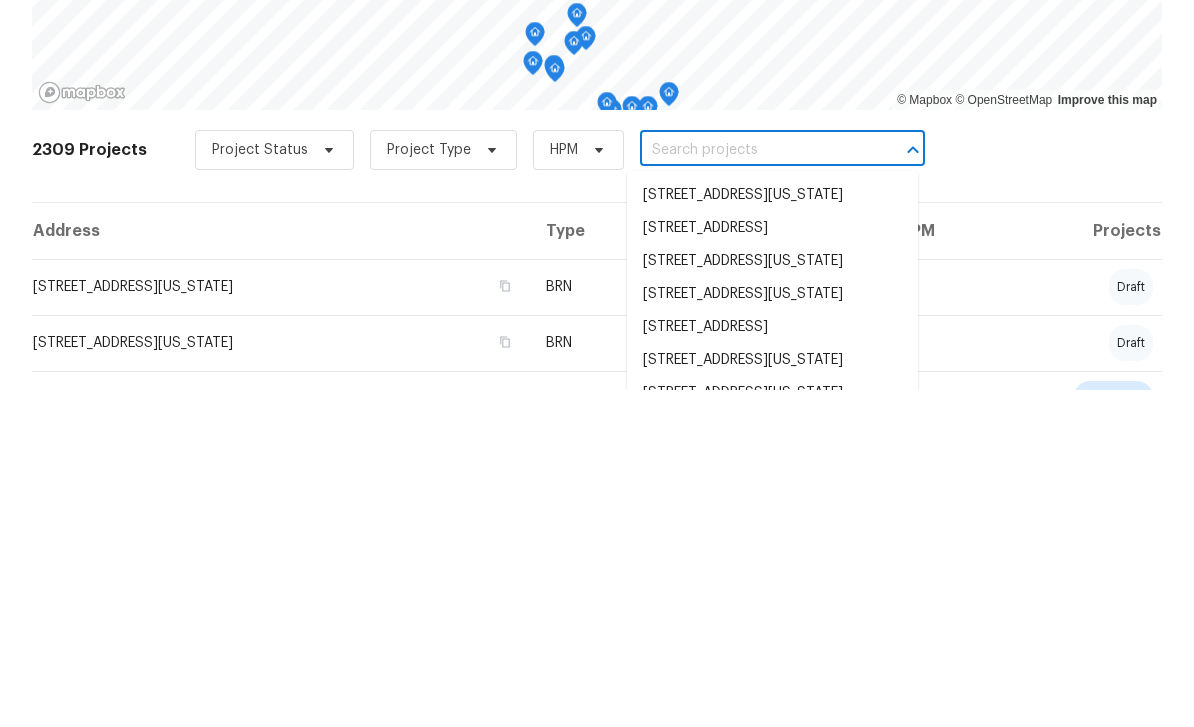 click at bounding box center [754, 487] 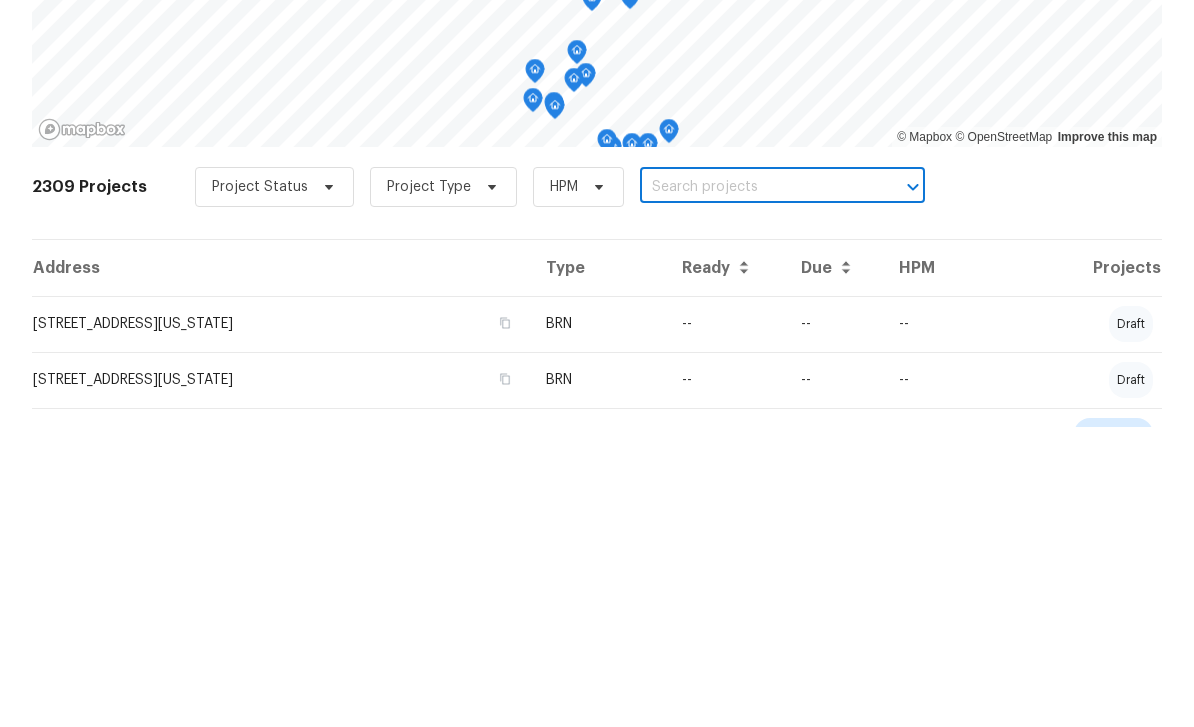 click at bounding box center (754, 487) 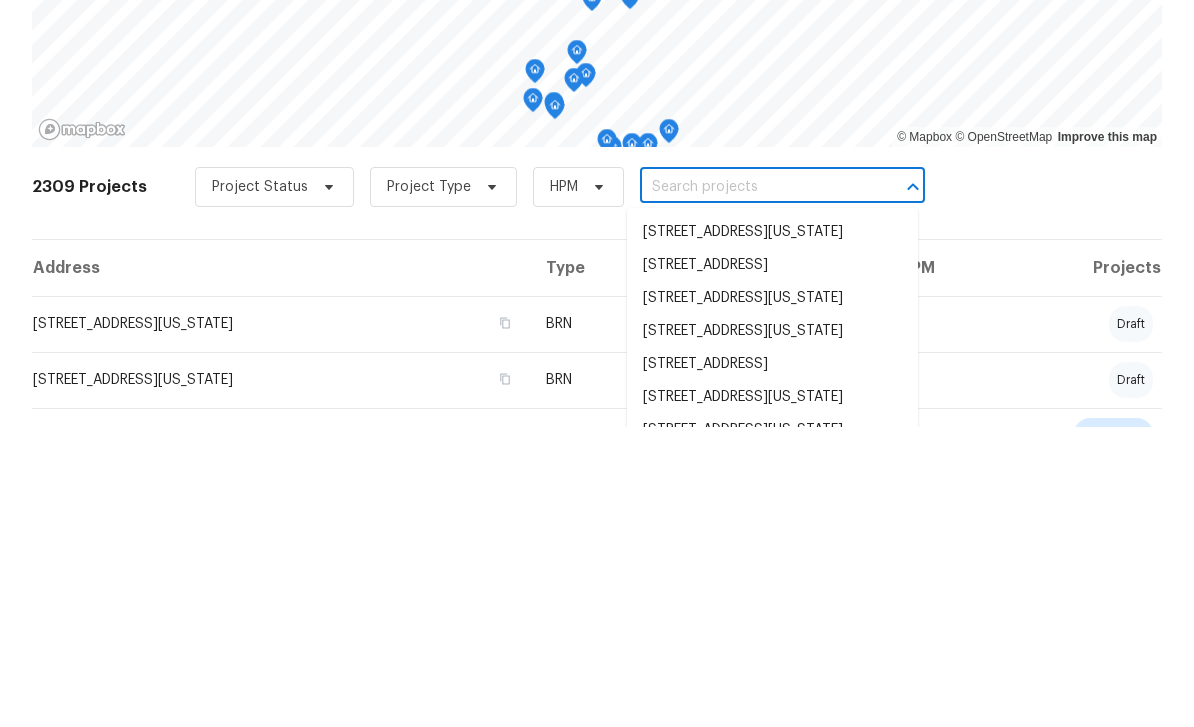 paste on "[STREET_ADDRESS][PERSON_NAME]" 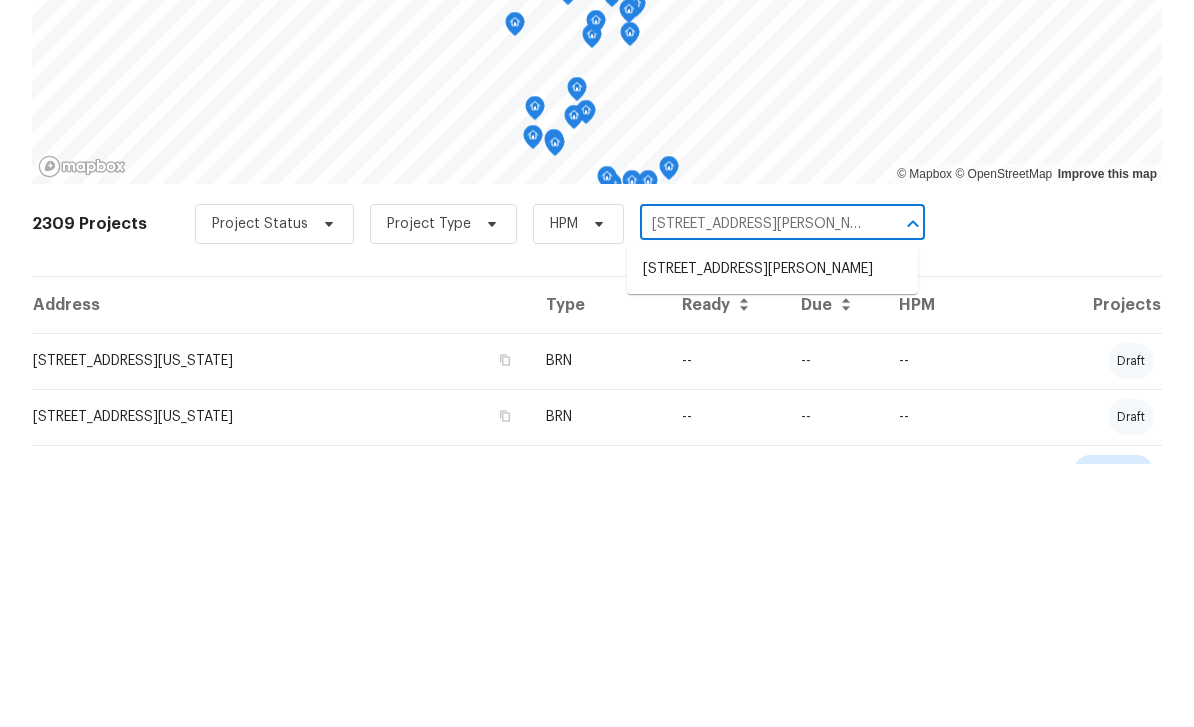 click on "[STREET_ADDRESS][PERSON_NAME]" at bounding box center (772, 532) 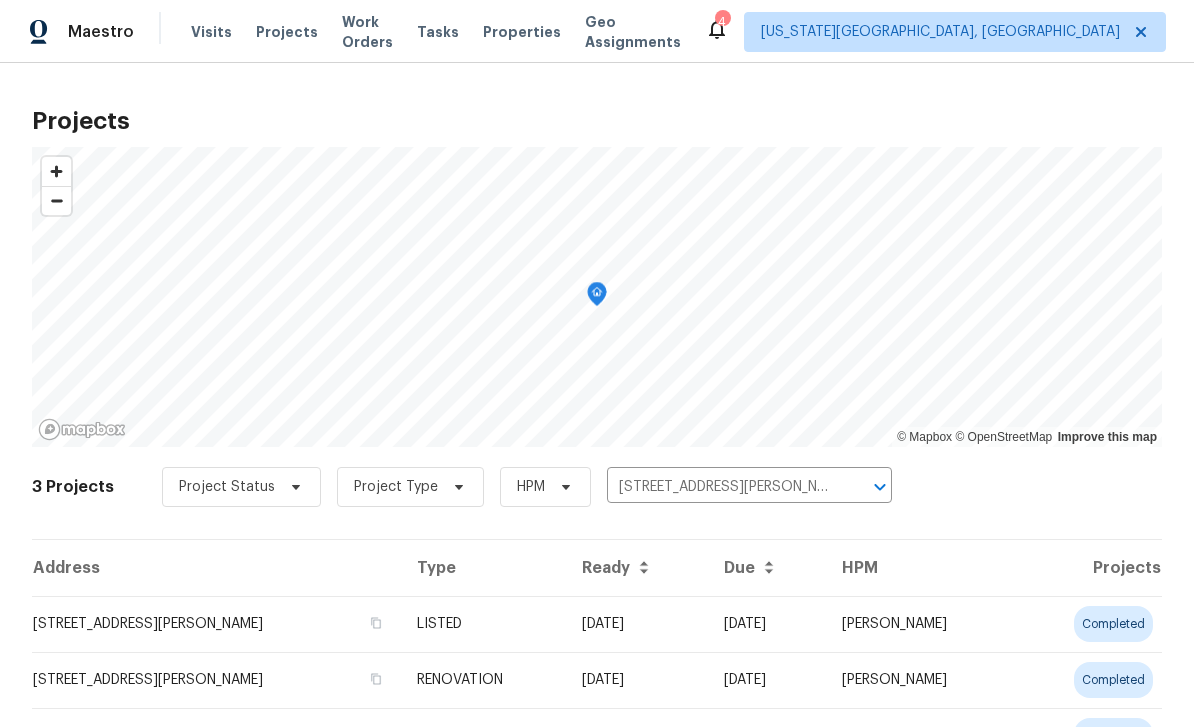 click on "[STREET_ADDRESS][PERSON_NAME]" at bounding box center [216, 624] 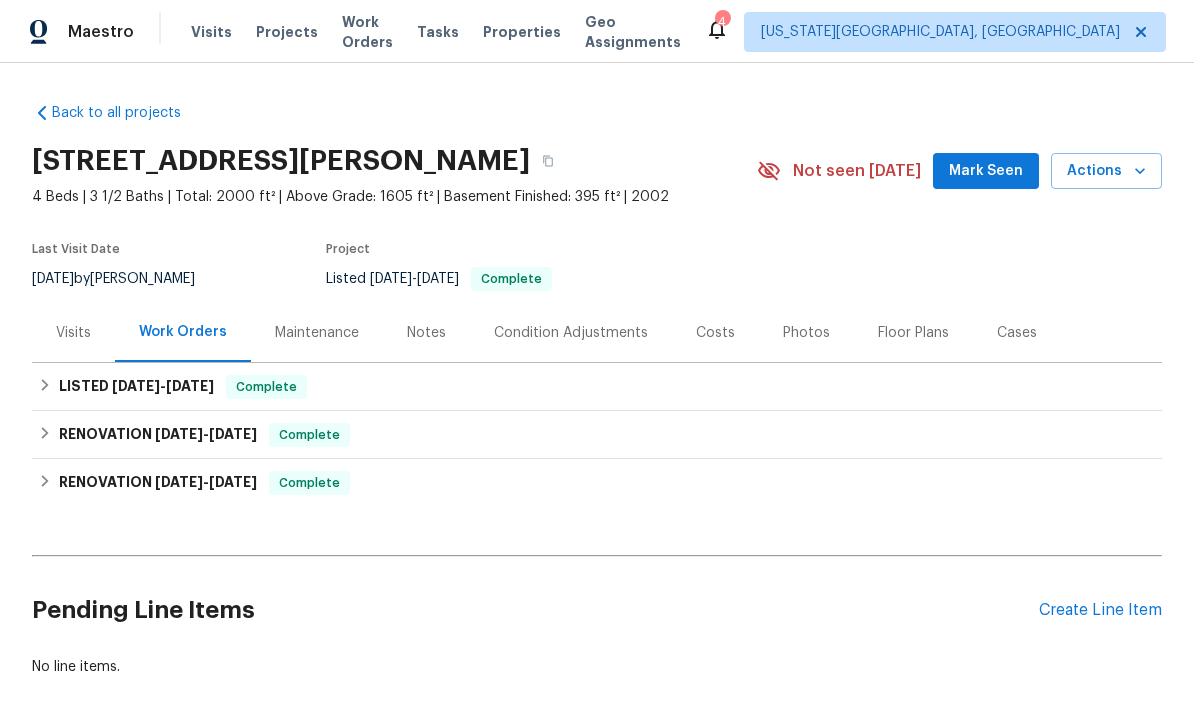 click on "Mark Seen" at bounding box center [986, 171] 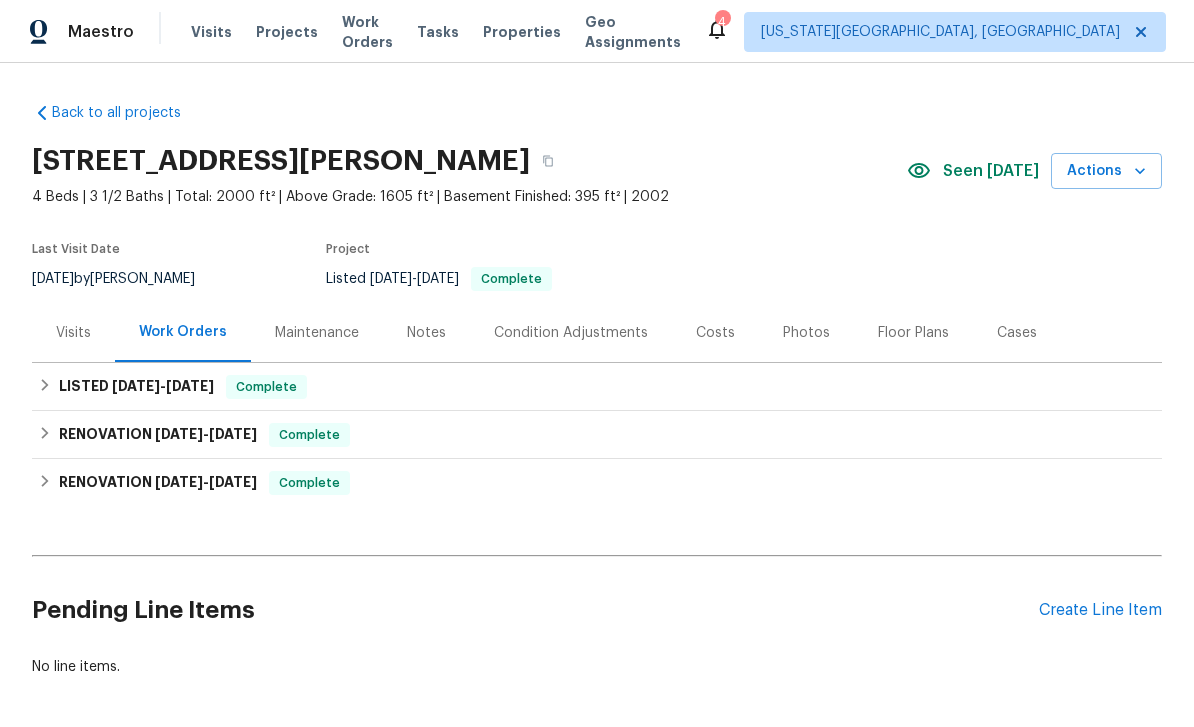click on "Create Line Item" at bounding box center (1100, 610) 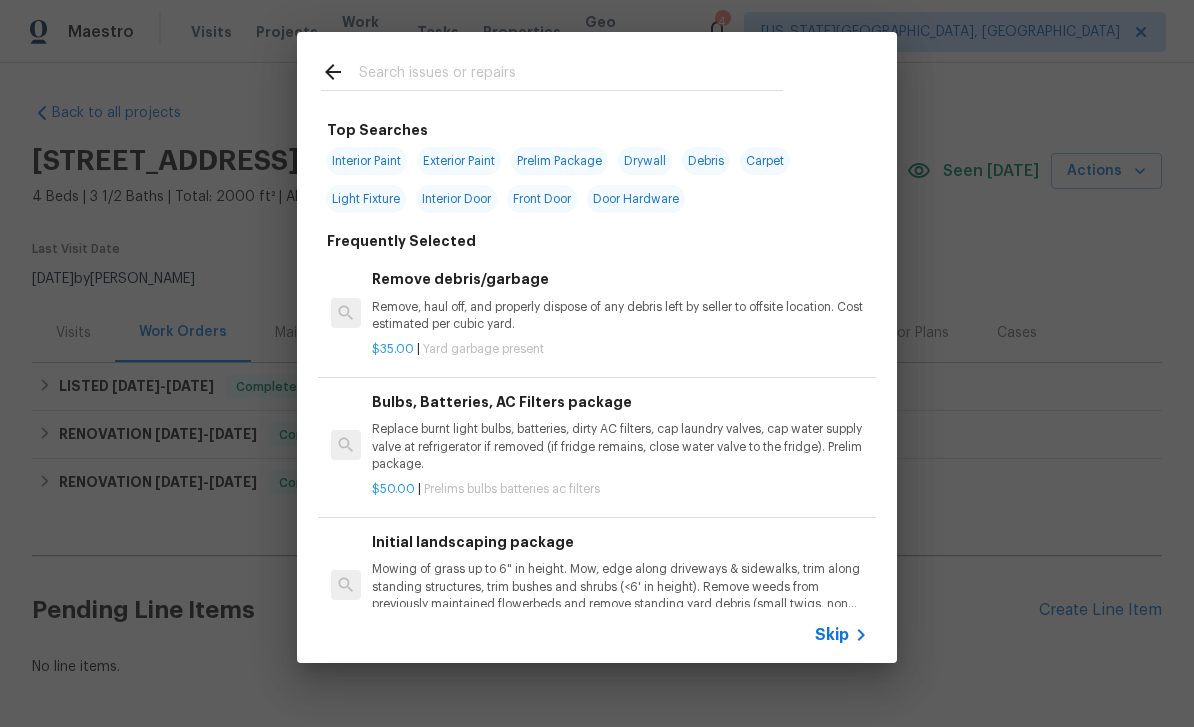 click at bounding box center [571, 75] 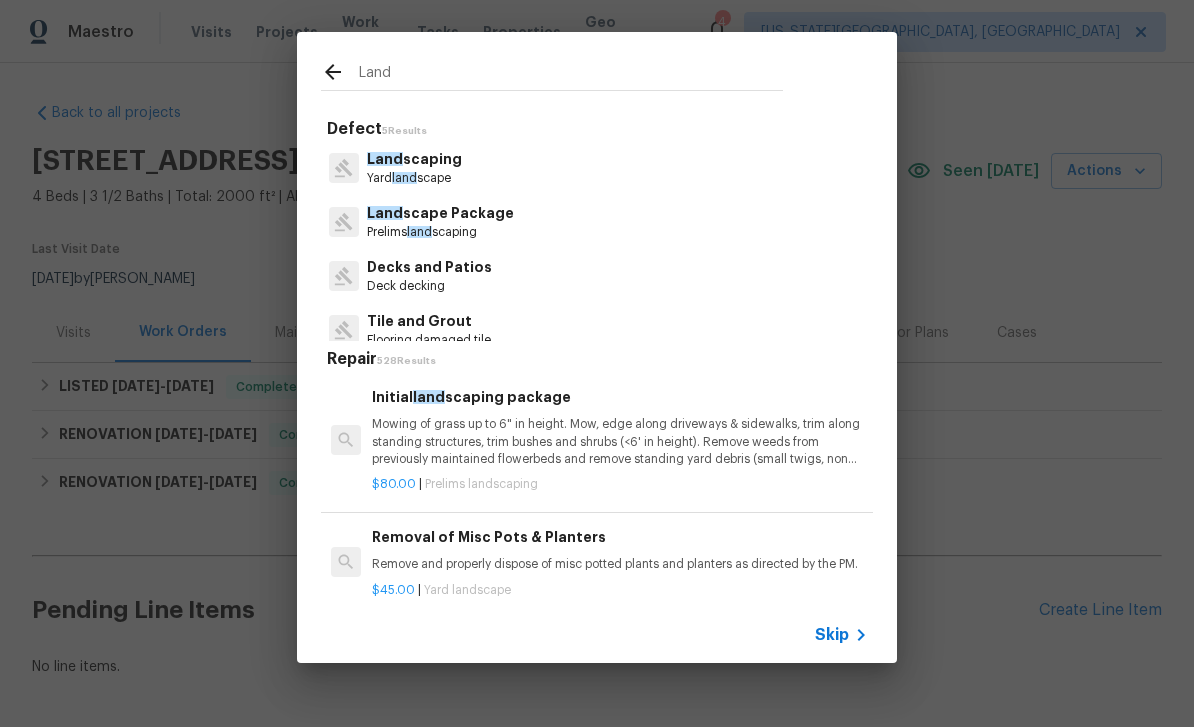 type on "Land" 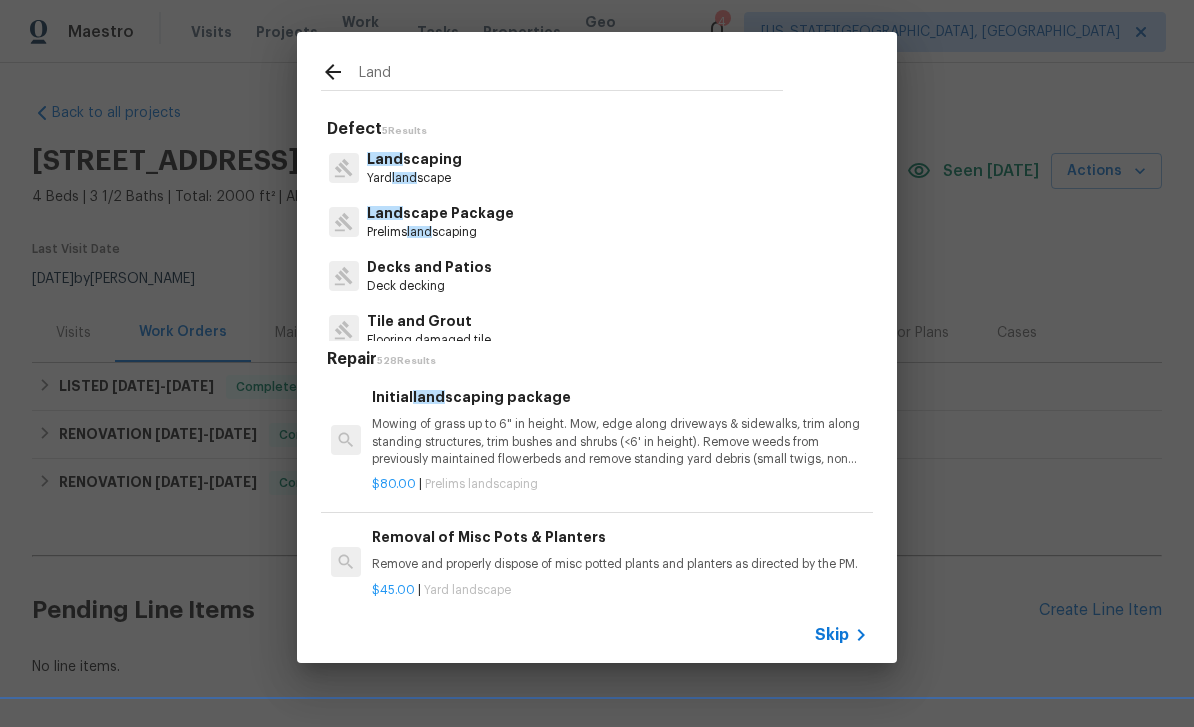 click on "Land scaping Yard  land scape" at bounding box center (597, 168) 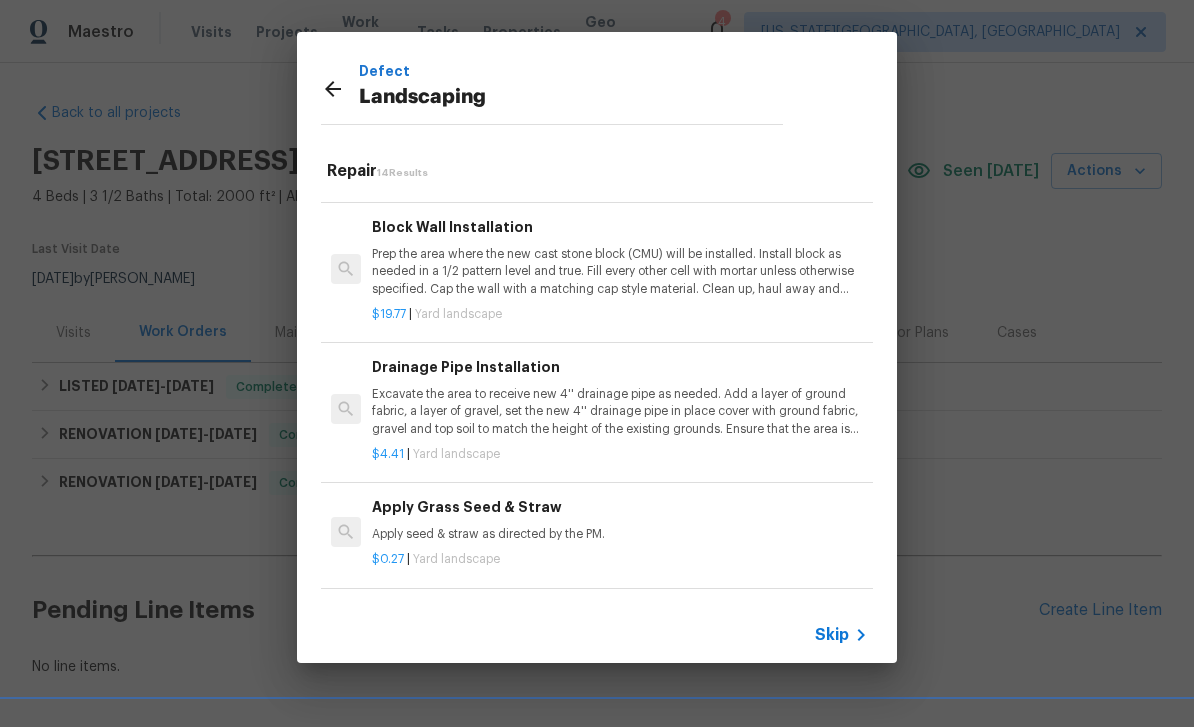 scroll, scrollTop: 1262, scrollLeft: 0, axis: vertical 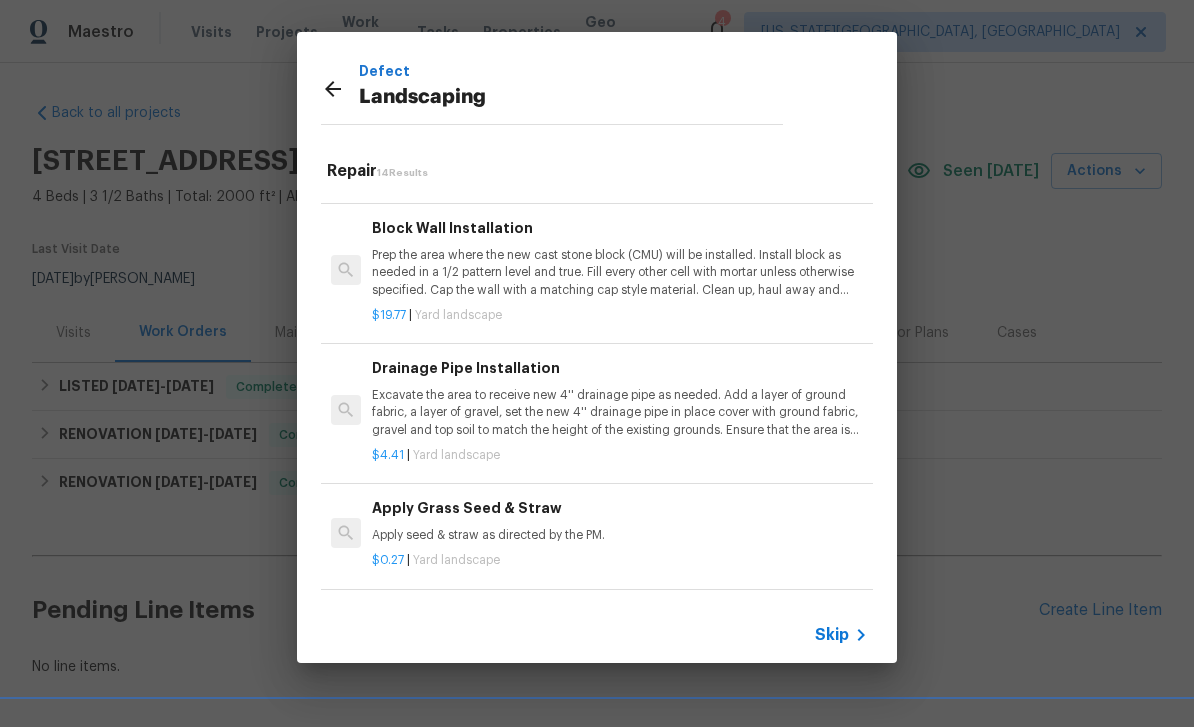 click on "Add a Task" at bounding box center (620, 614) 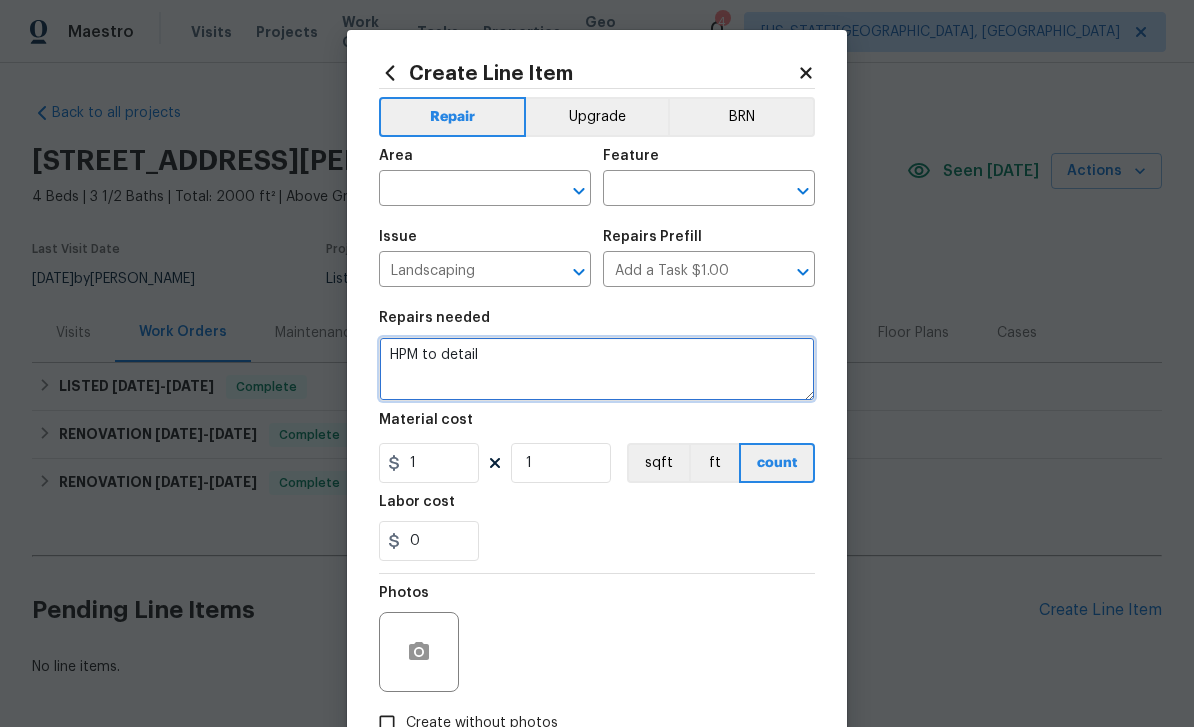 click on "HPM to detail" at bounding box center (597, 369) 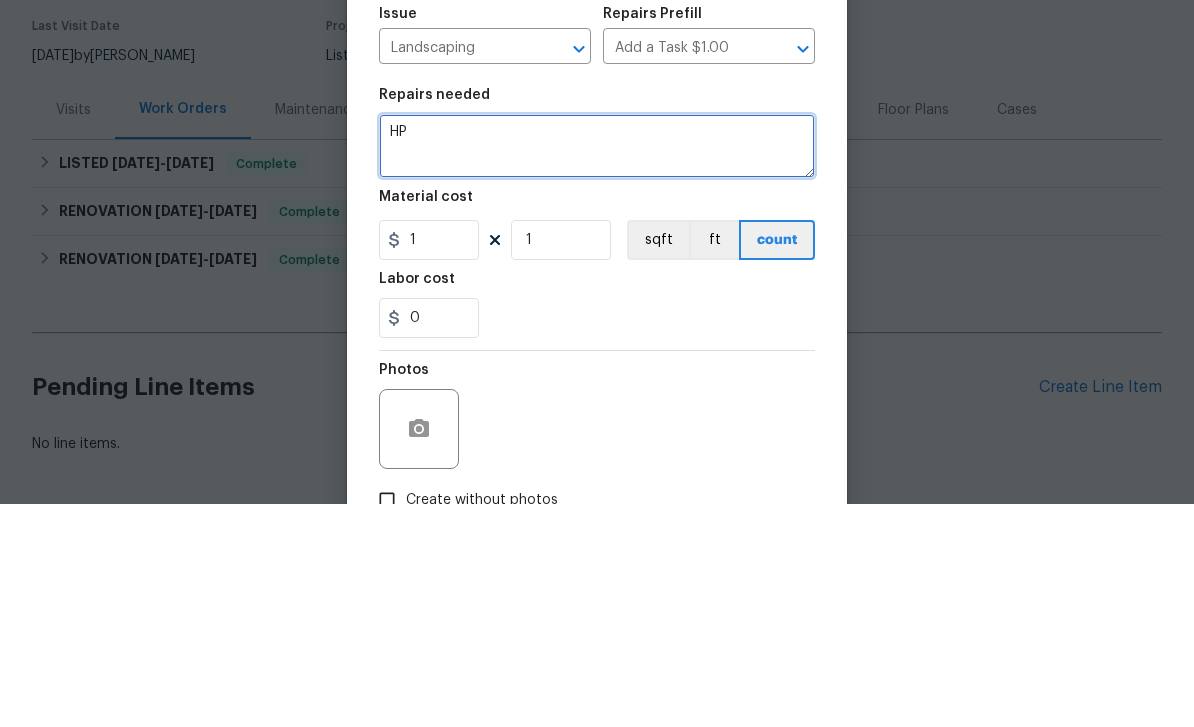 type on "H" 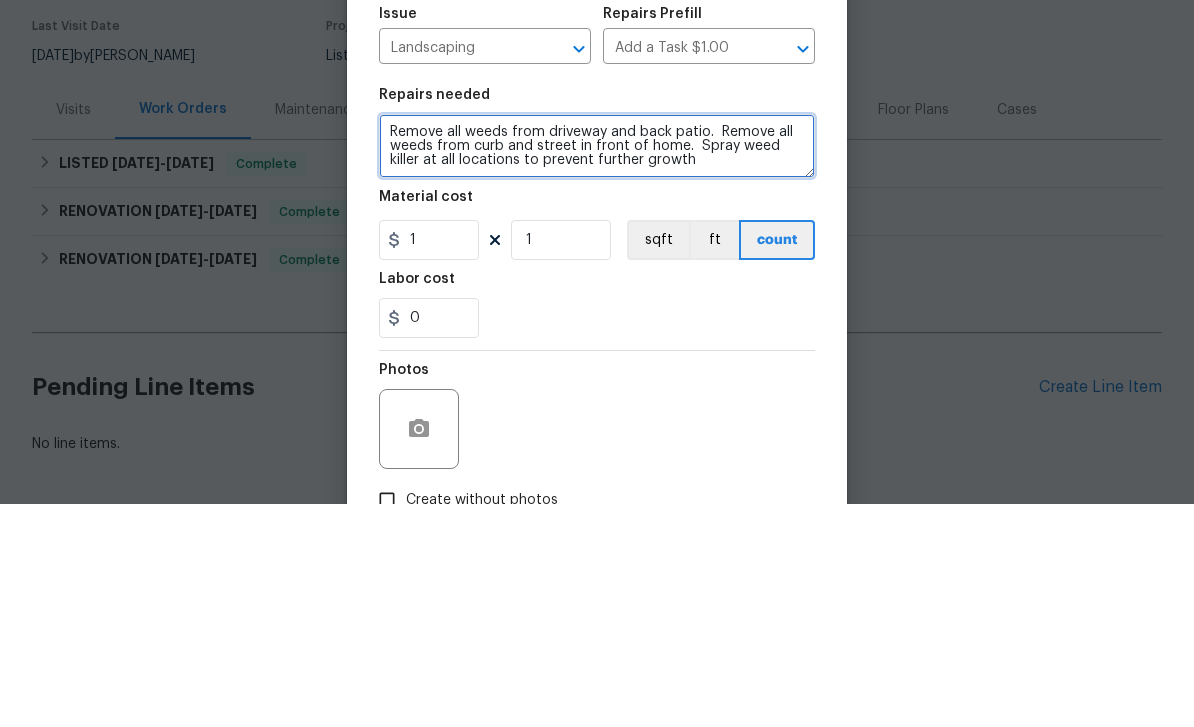 type on "Remove all weeds from driveway and back patio.  Remove all weeds from curb and street in front of home.  Spray weed killer at all locations to prevent further growth" 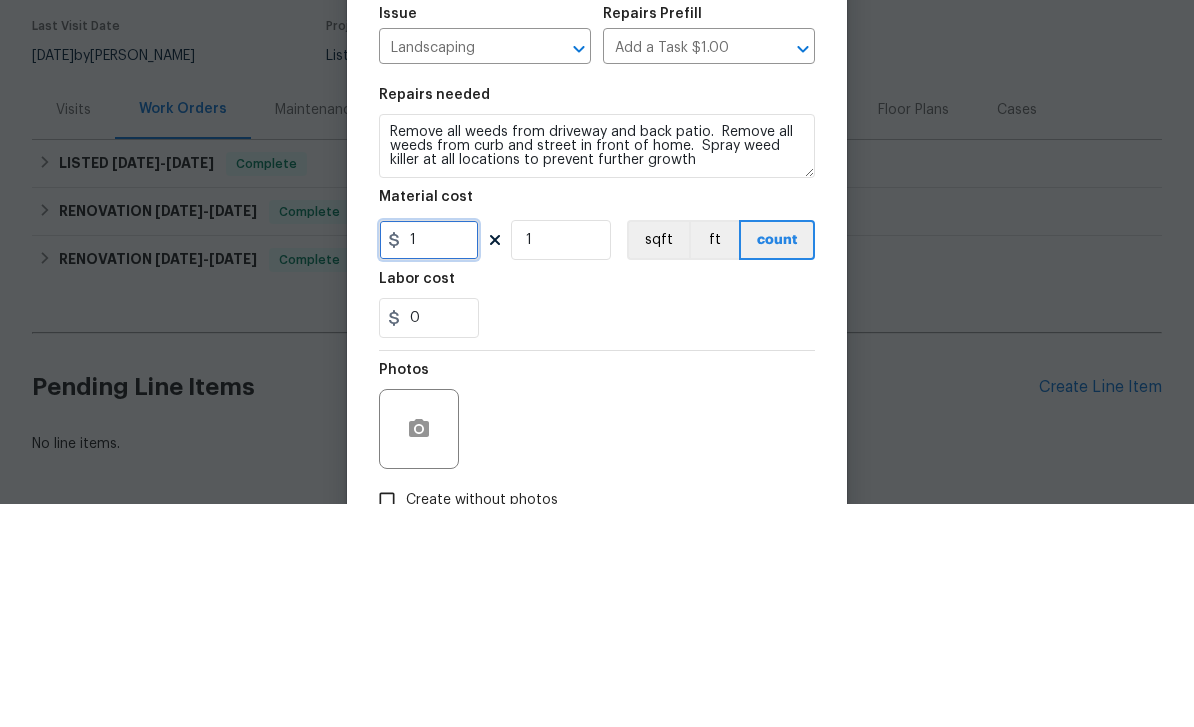 click on "1" at bounding box center (429, 463) 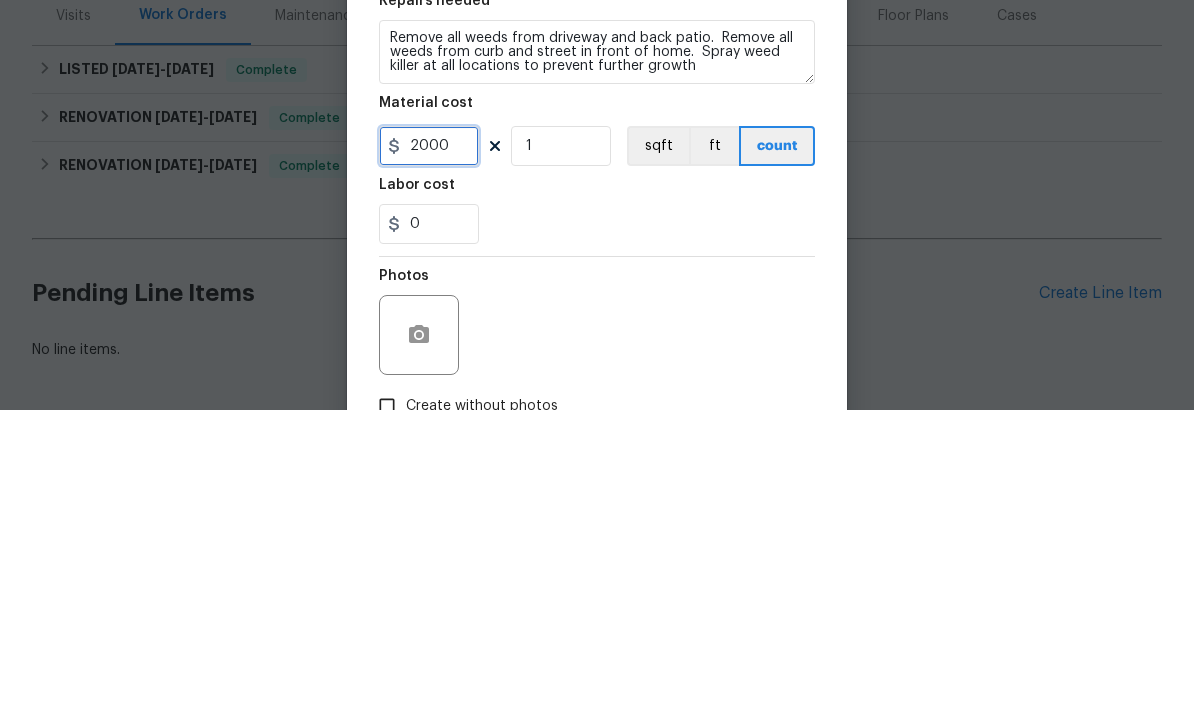 click on "2000" at bounding box center [429, 463] 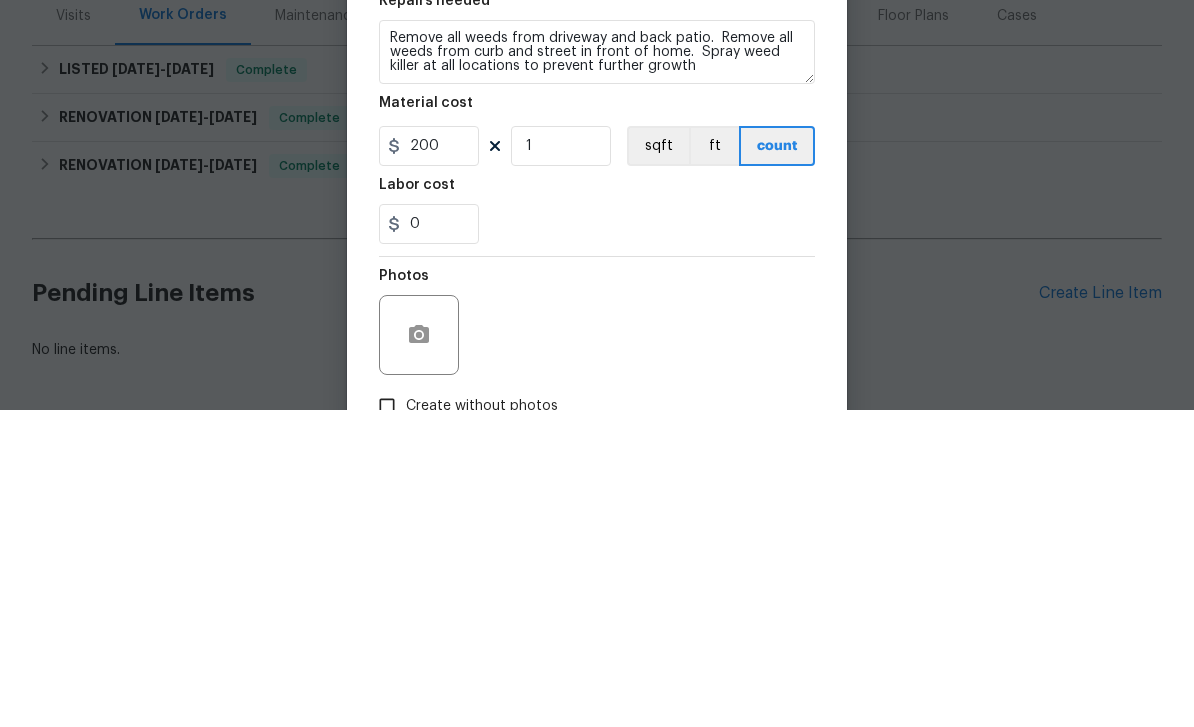 scroll, scrollTop: 64, scrollLeft: 0, axis: vertical 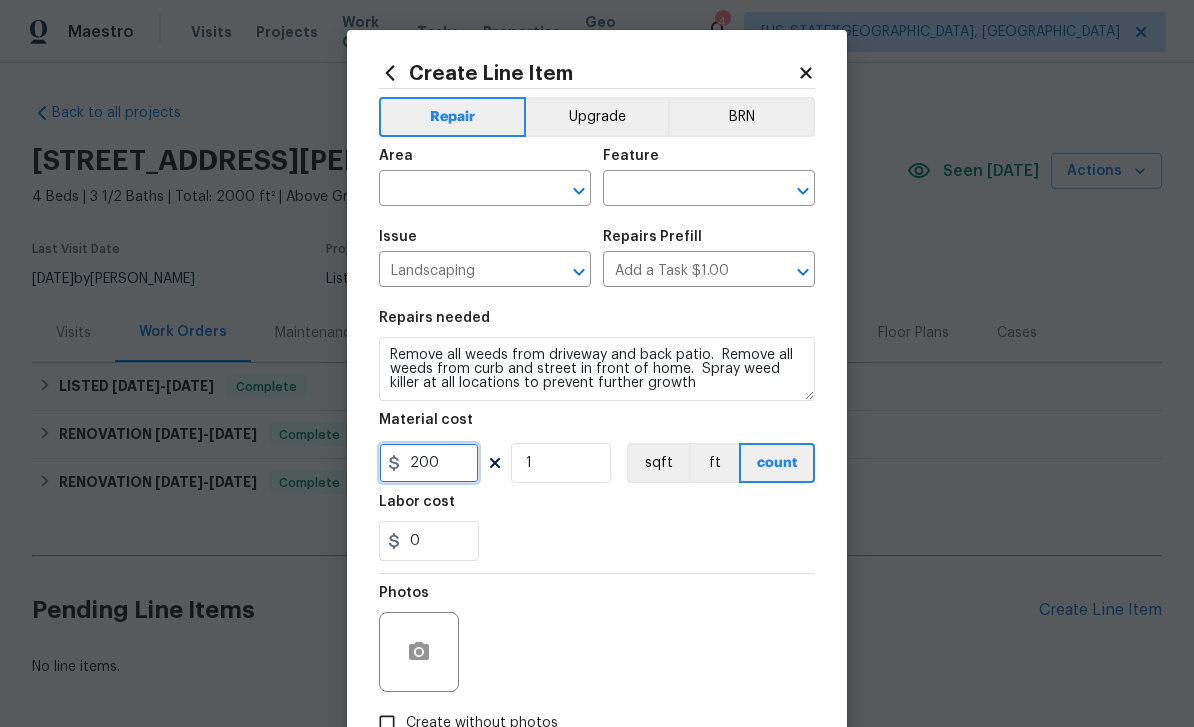 type on "200" 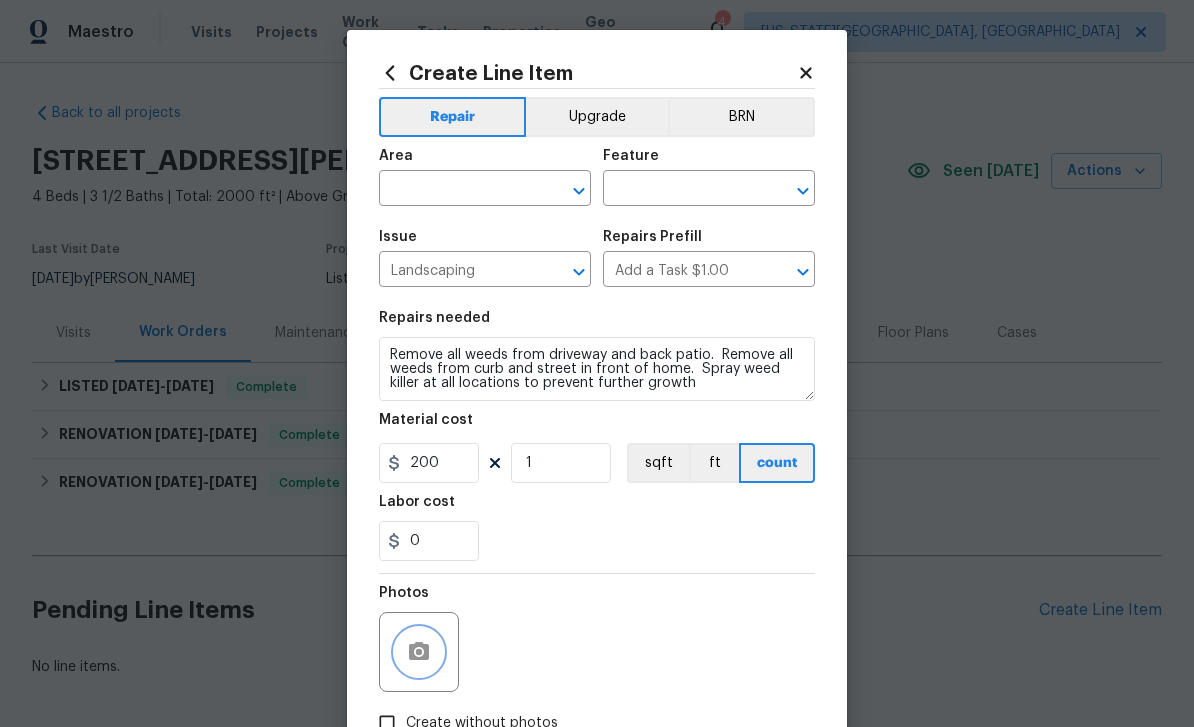 click 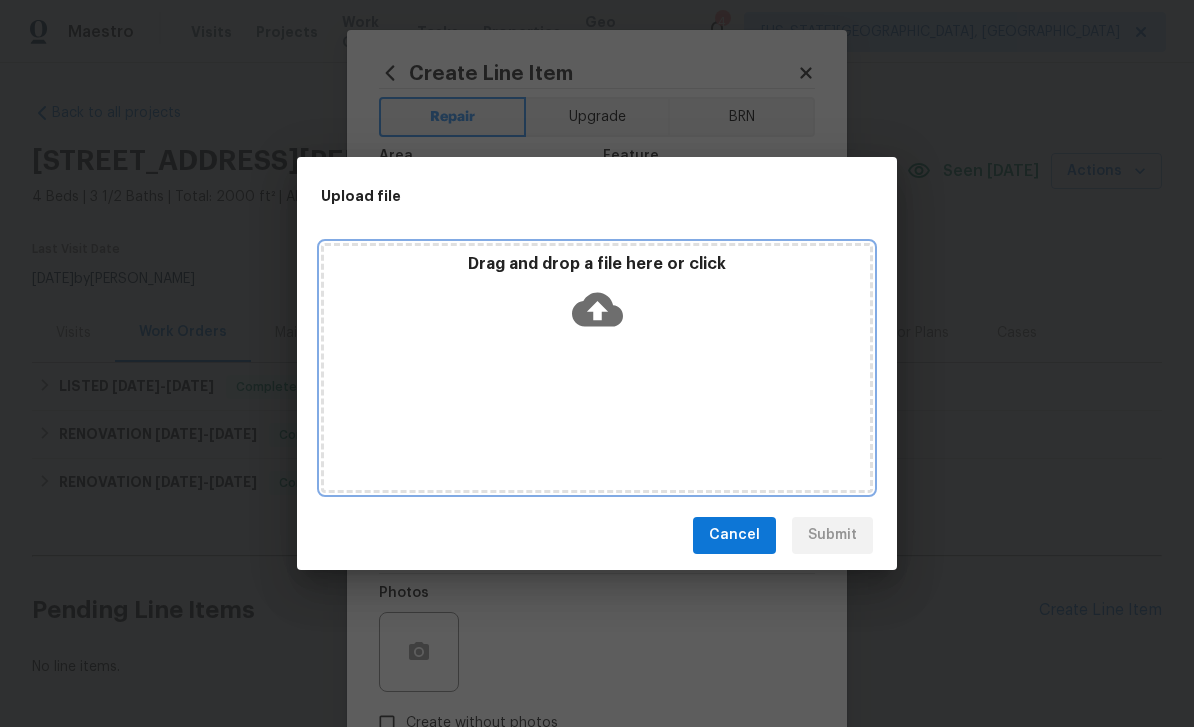 click 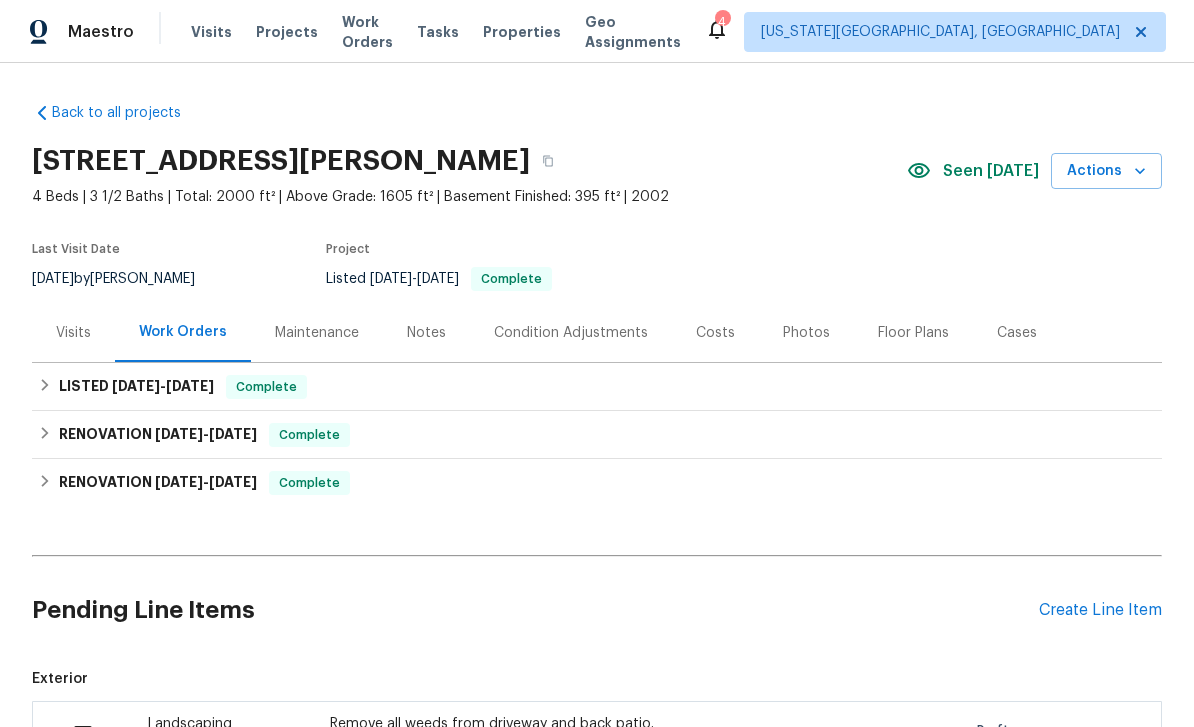 scroll, scrollTop: 0, scrollLeft: 0, axis: both 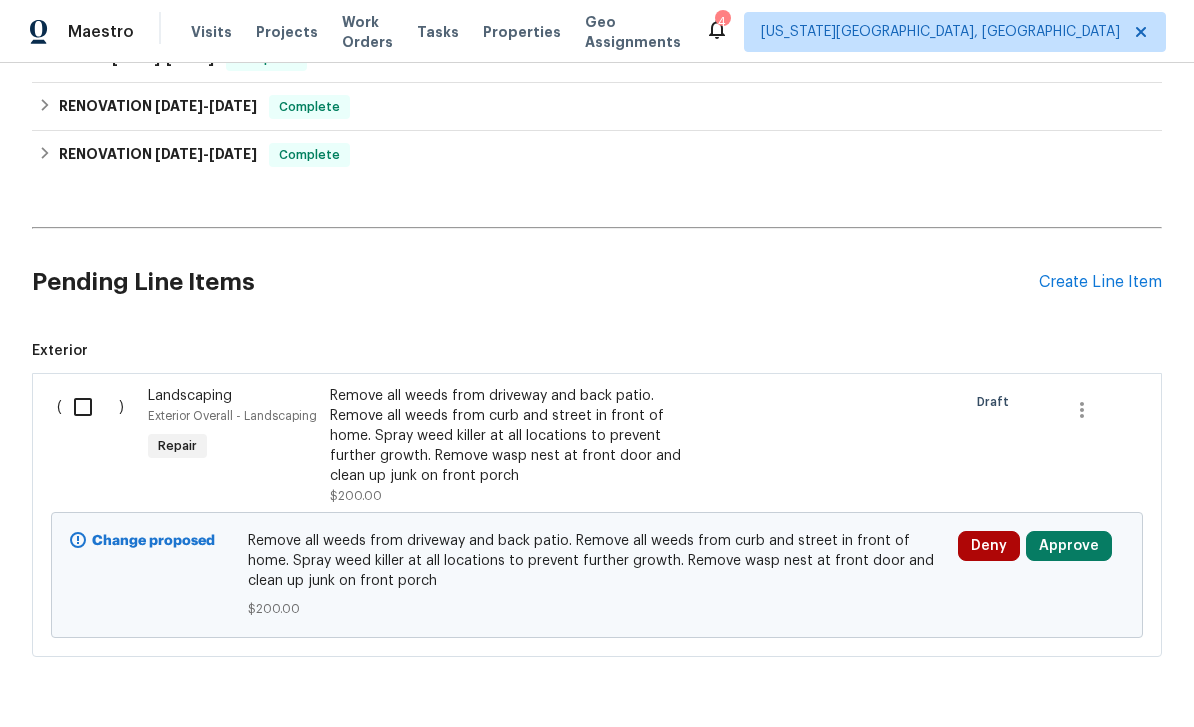 click at bounding box center [90, 407] 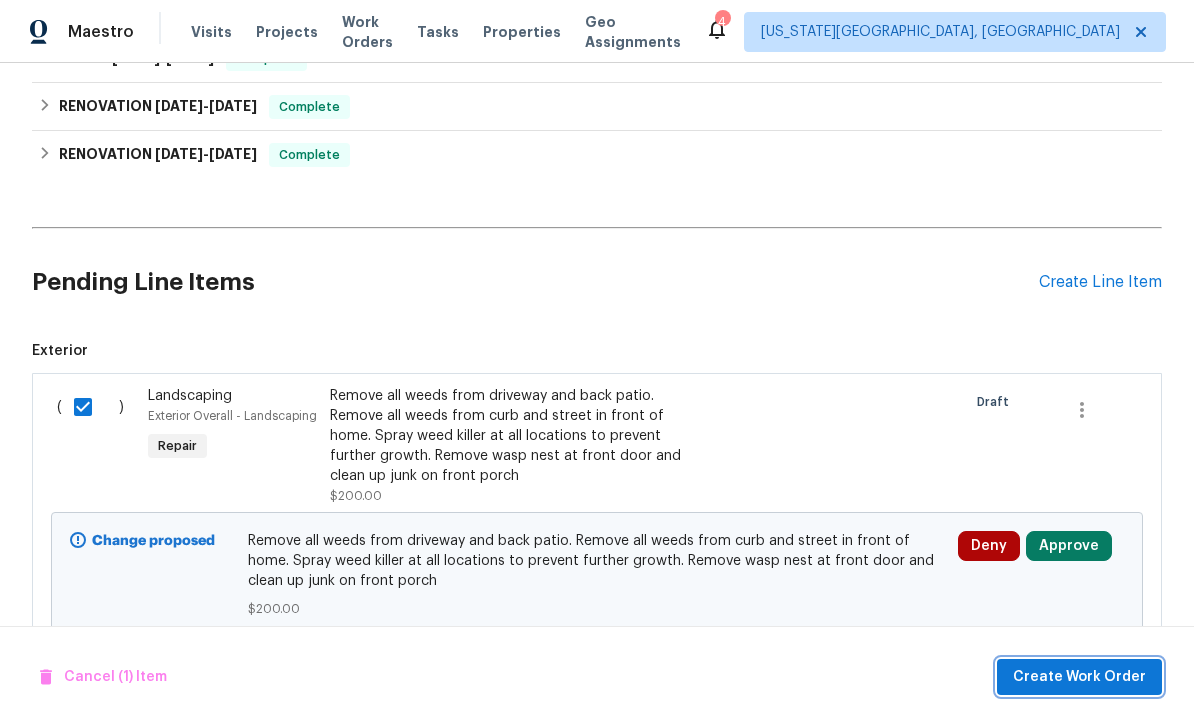 click on "Create Work Order" at bounding box center [1079, 677] 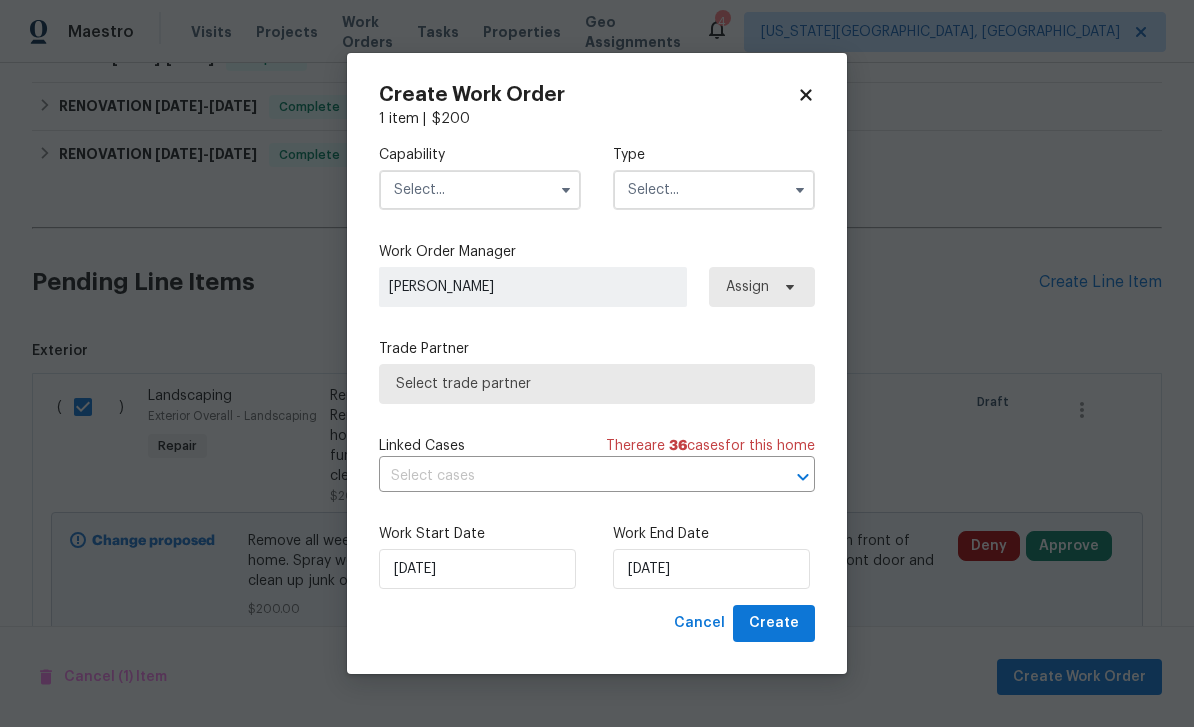 click at bounding box center [480, 190] 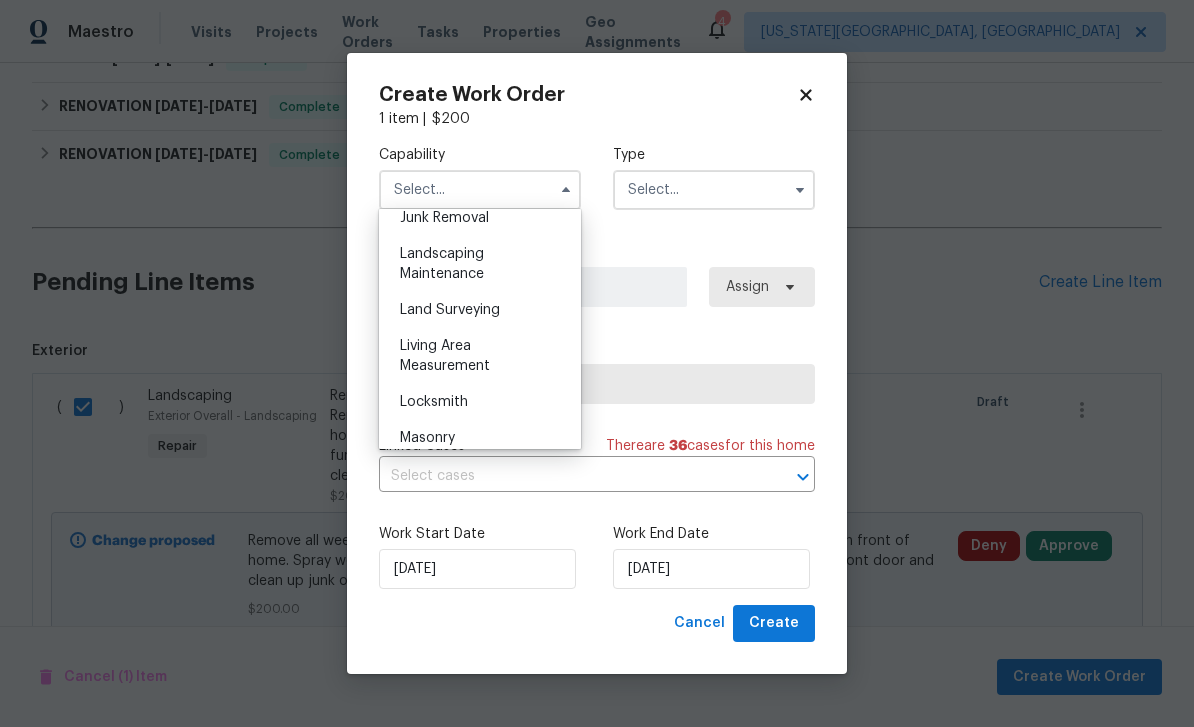 scroll, scrollTop: 1291, scrollLeft: 0, axis: vertical 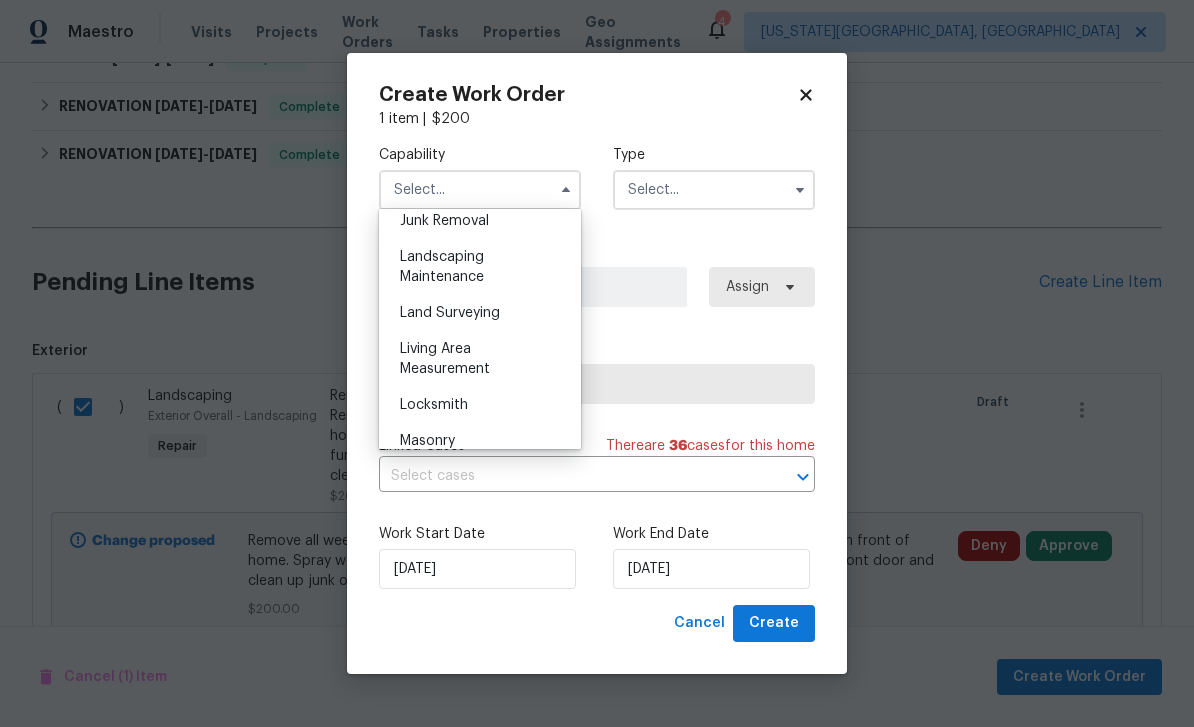 click on "Landscaping Maintenance" at bounding box center [442, 267] 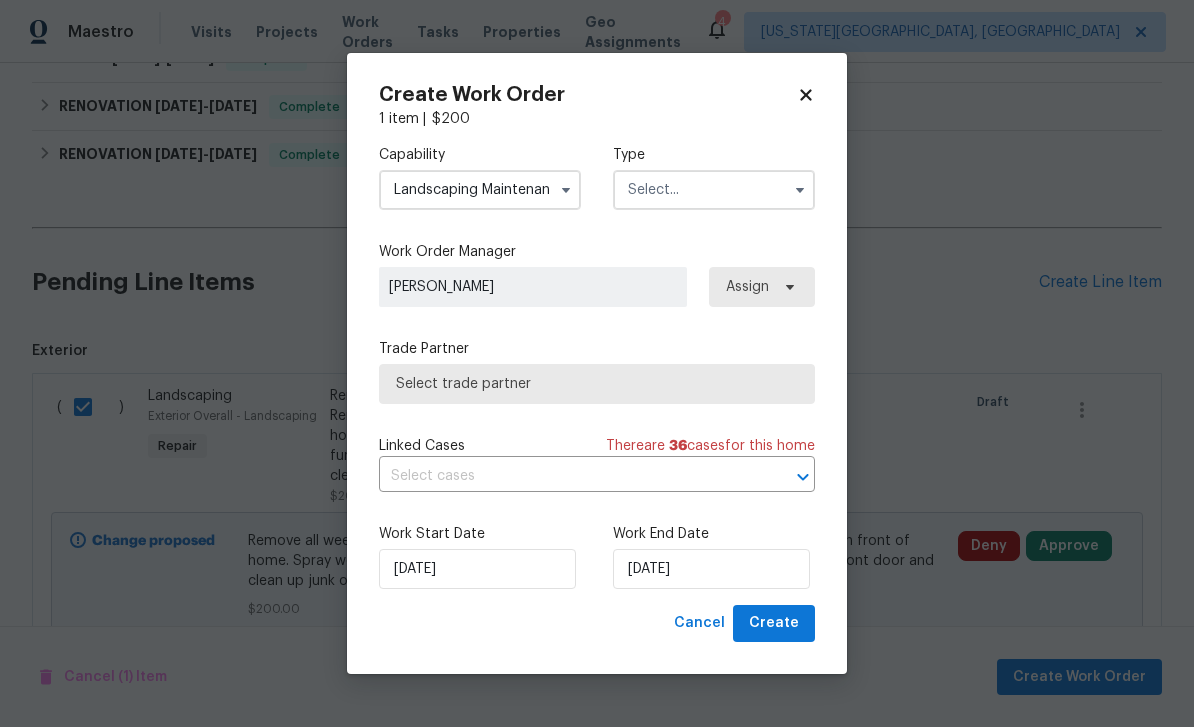 click at bounding box center (714, 190) 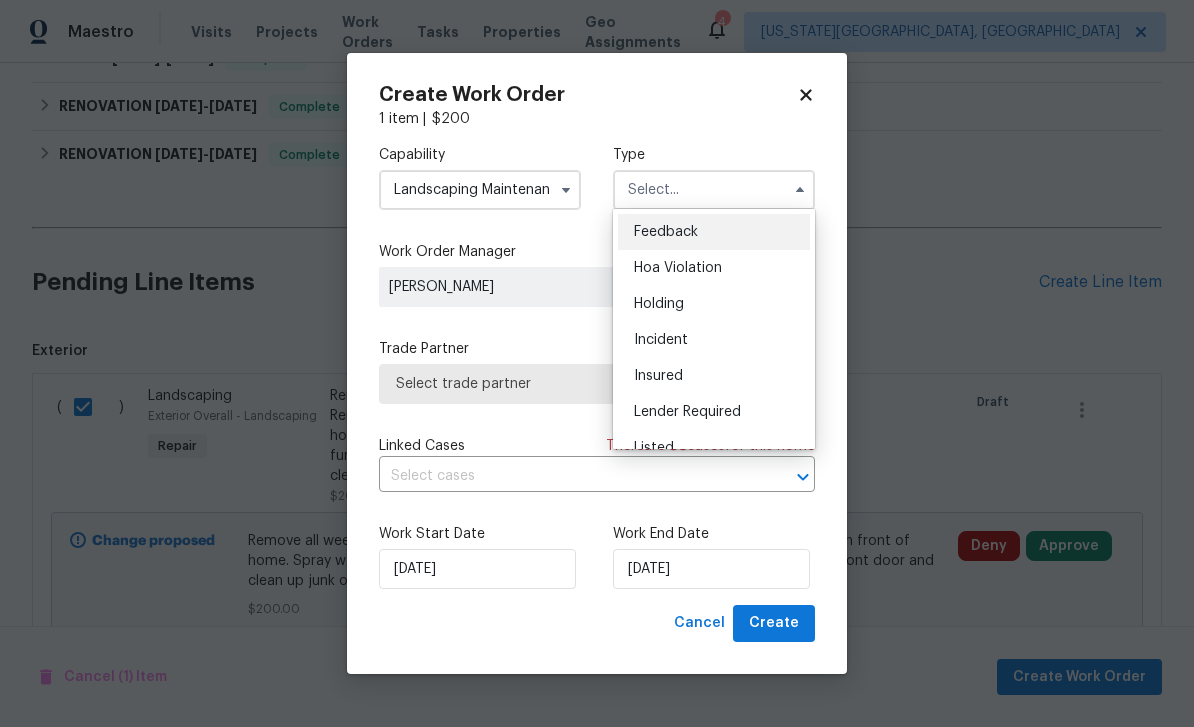 scroll, scrollTop: 103, scrollLeft: 0, axis: vertical 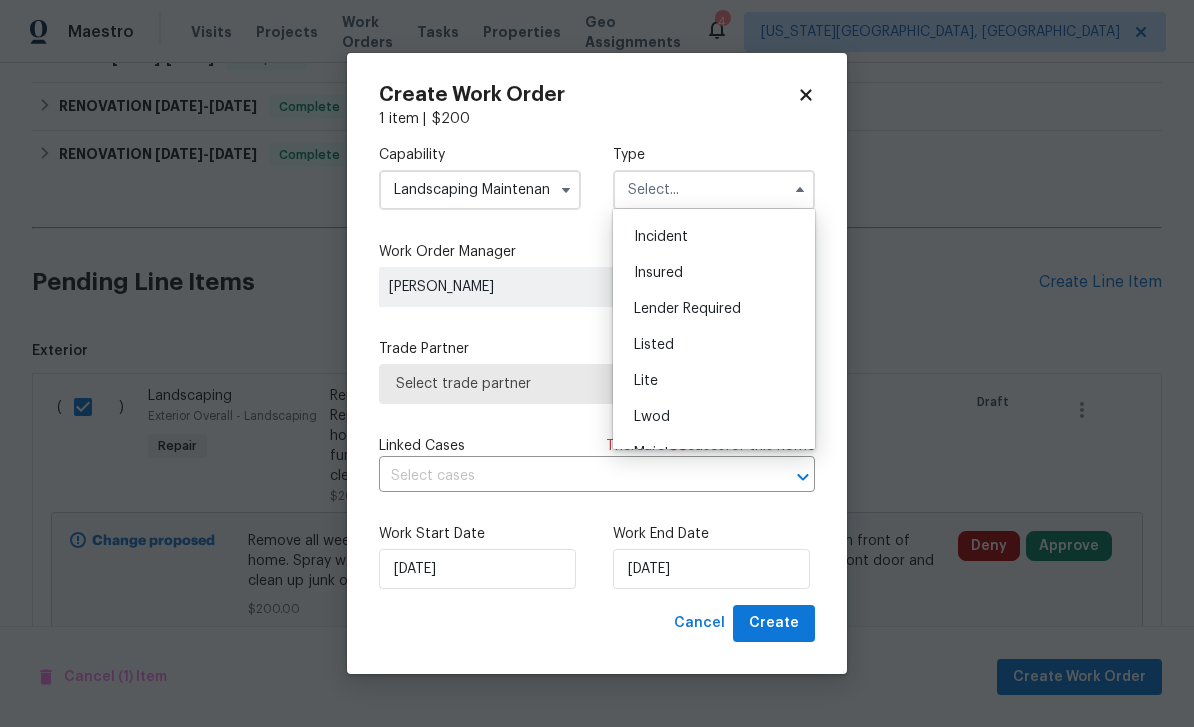 click on "Listed" at bounding box center [654, 345] 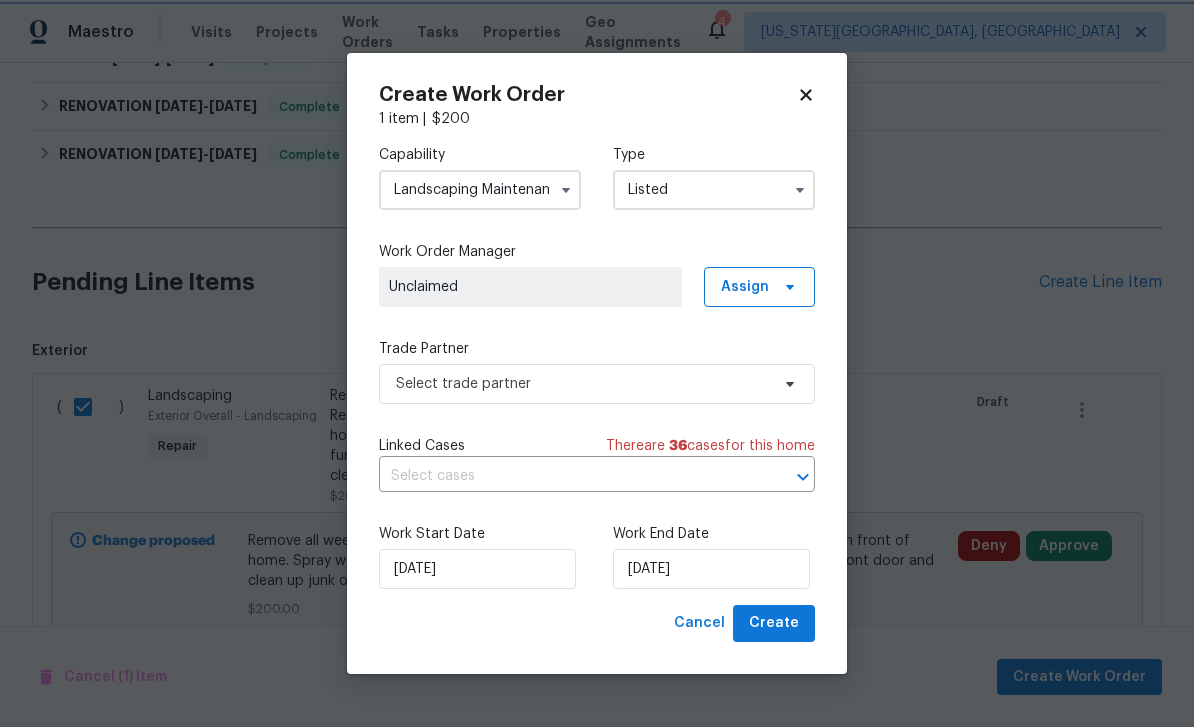 scroll, scrollTop: 0, scrollLeft: 0, axis: both 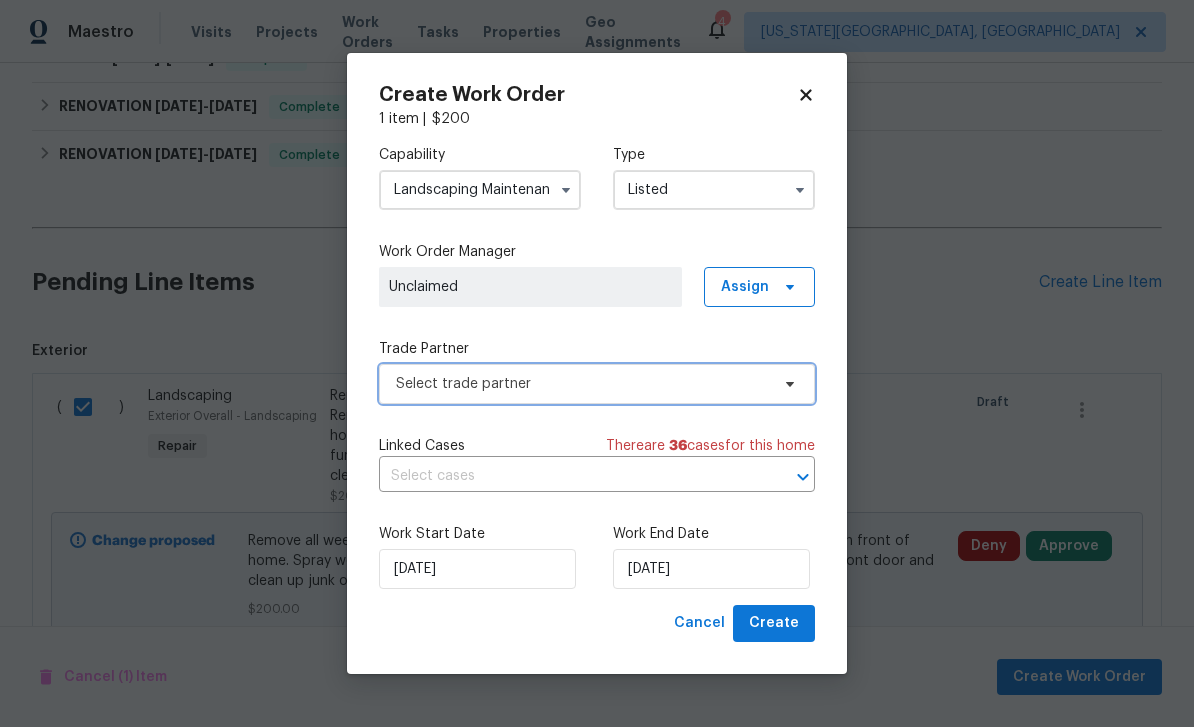click on "Select trade partner" at bounding box center [582, 384] 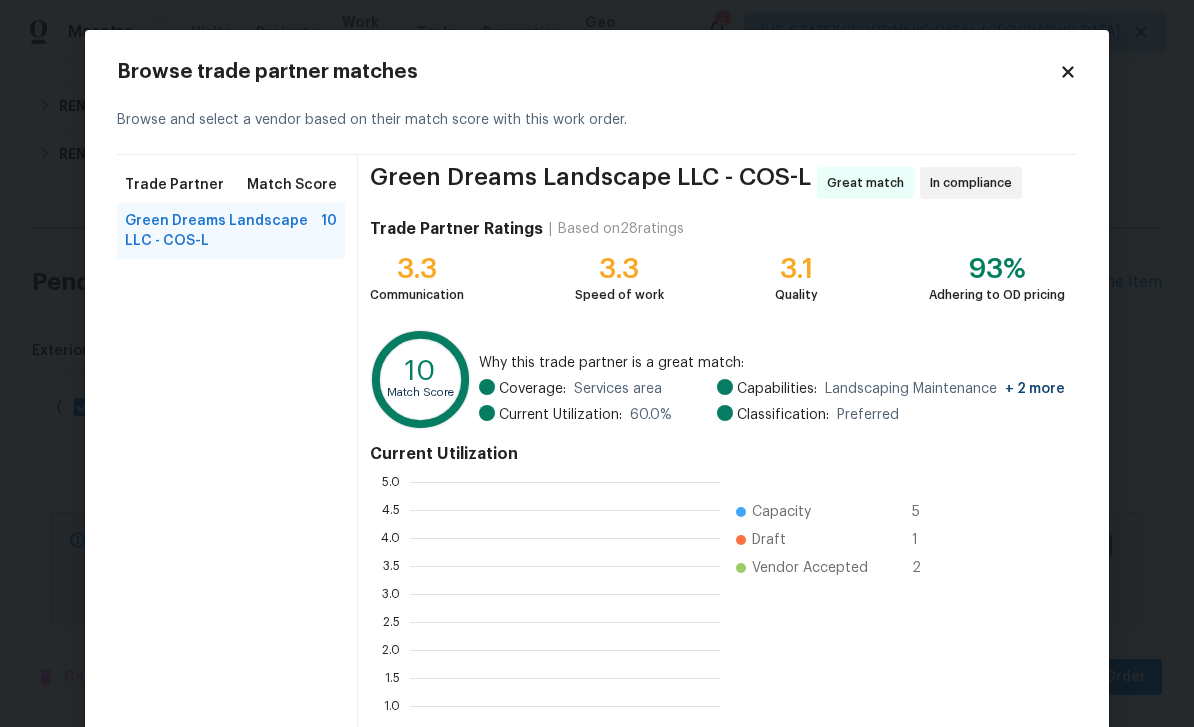 scroll, scrollTop: 2, scrollLeft: 2, axis: both 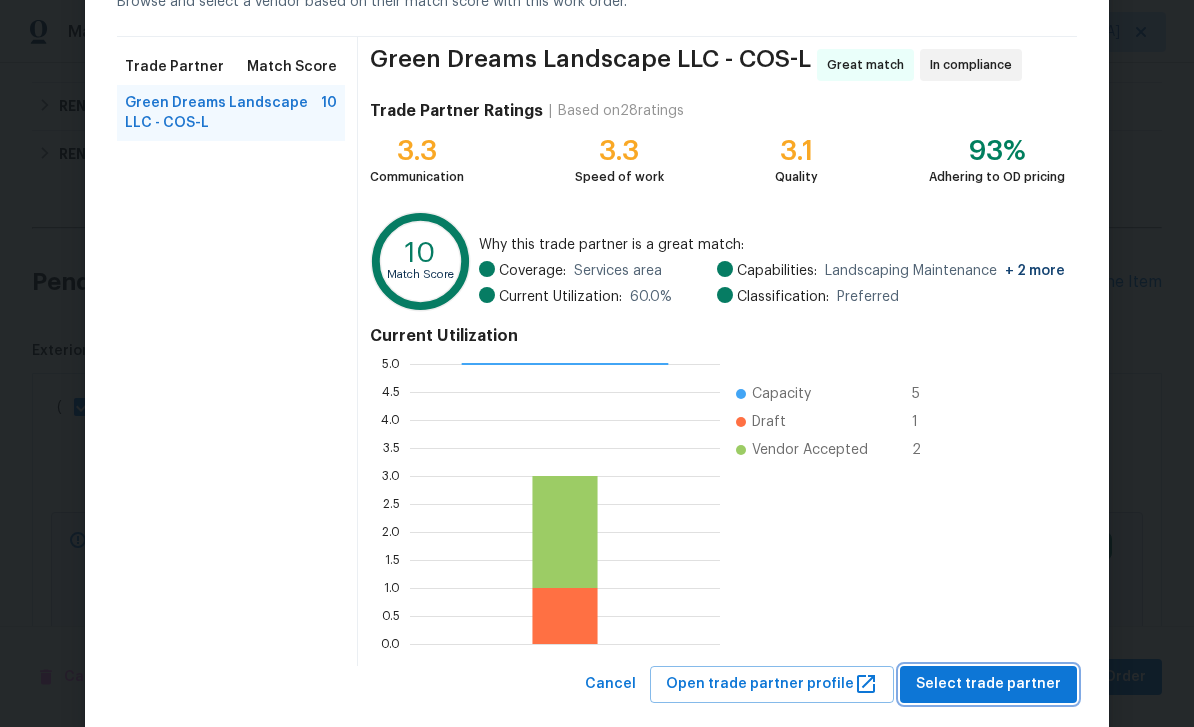 click on "Select trade partner" at bounding box center [988, 684] 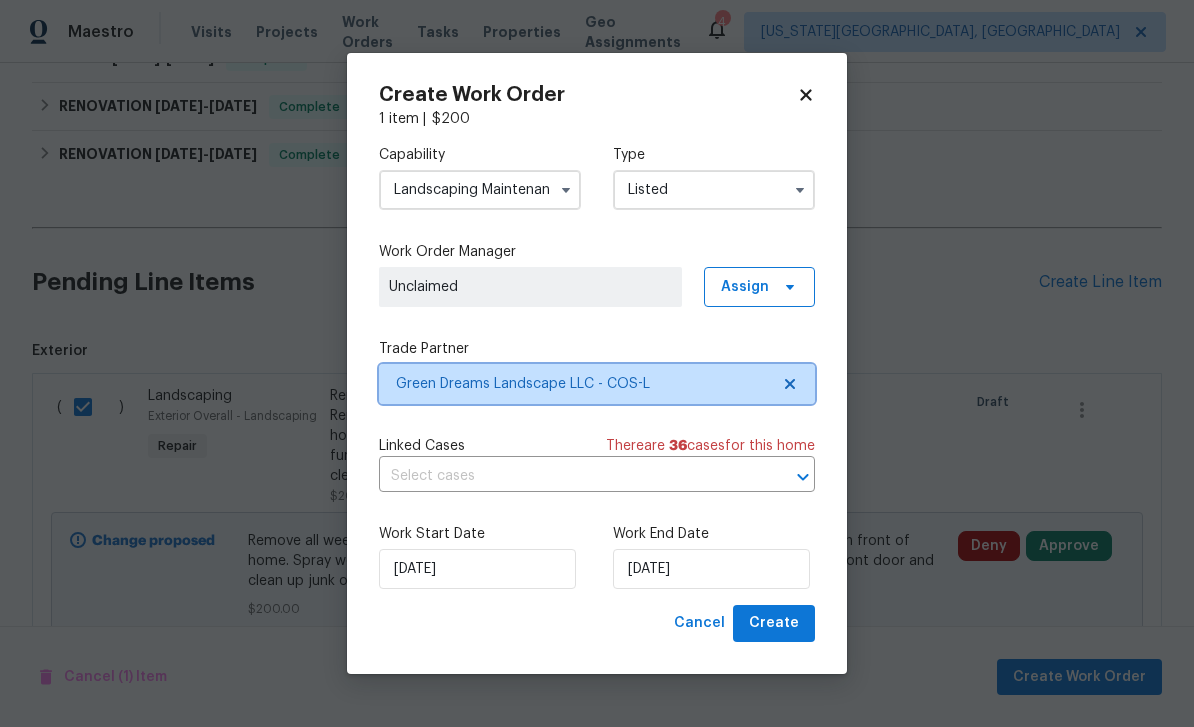 scroll, scrollTop: 0, scrollLeft: 0, axis: both 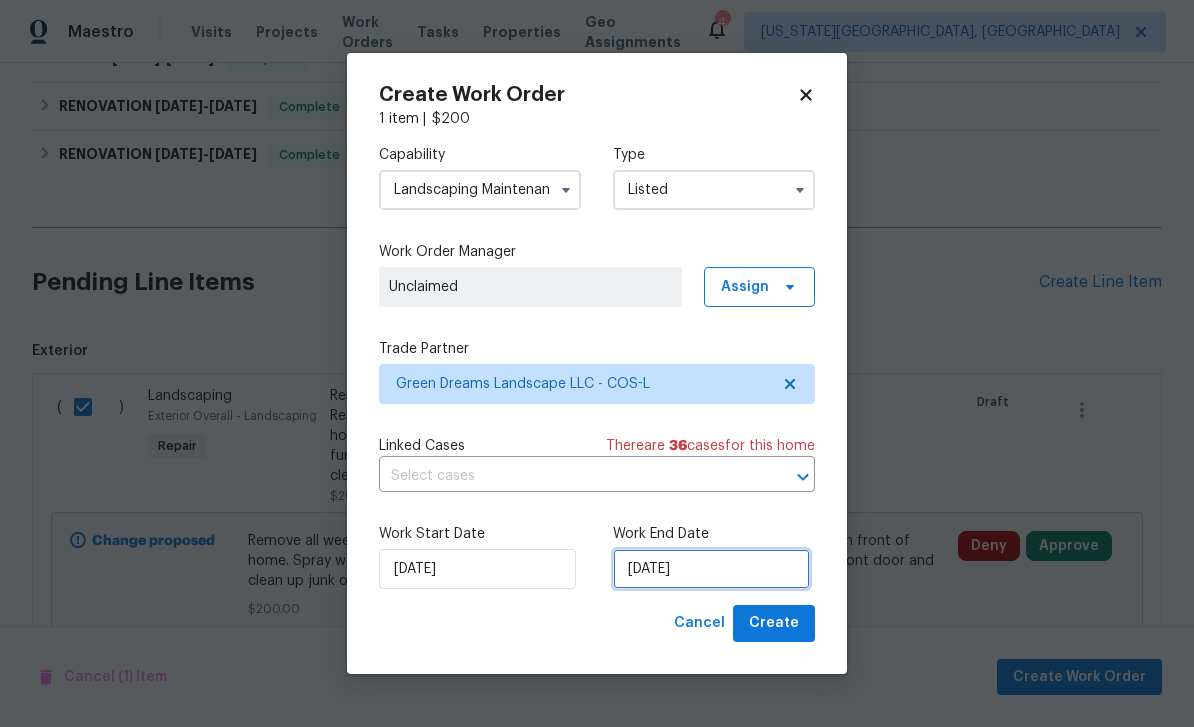 click on "[DATE]" at bounding box center (711, 569) 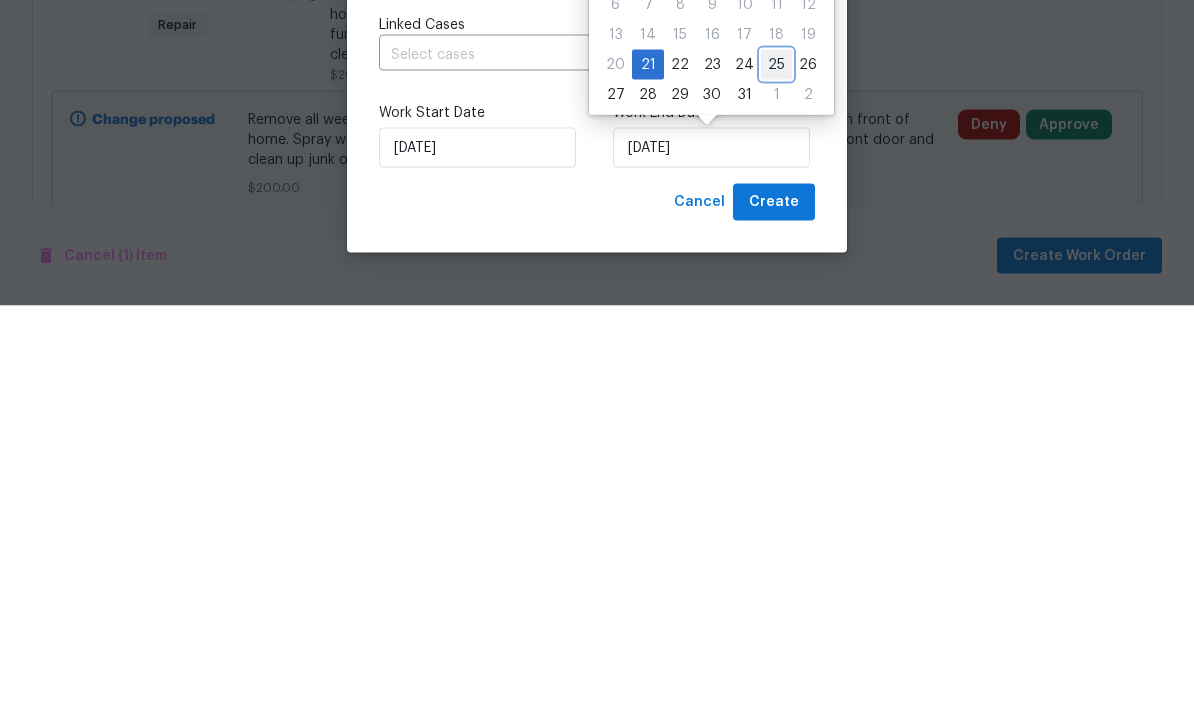 click on "25" at bounding box center [776, 486] 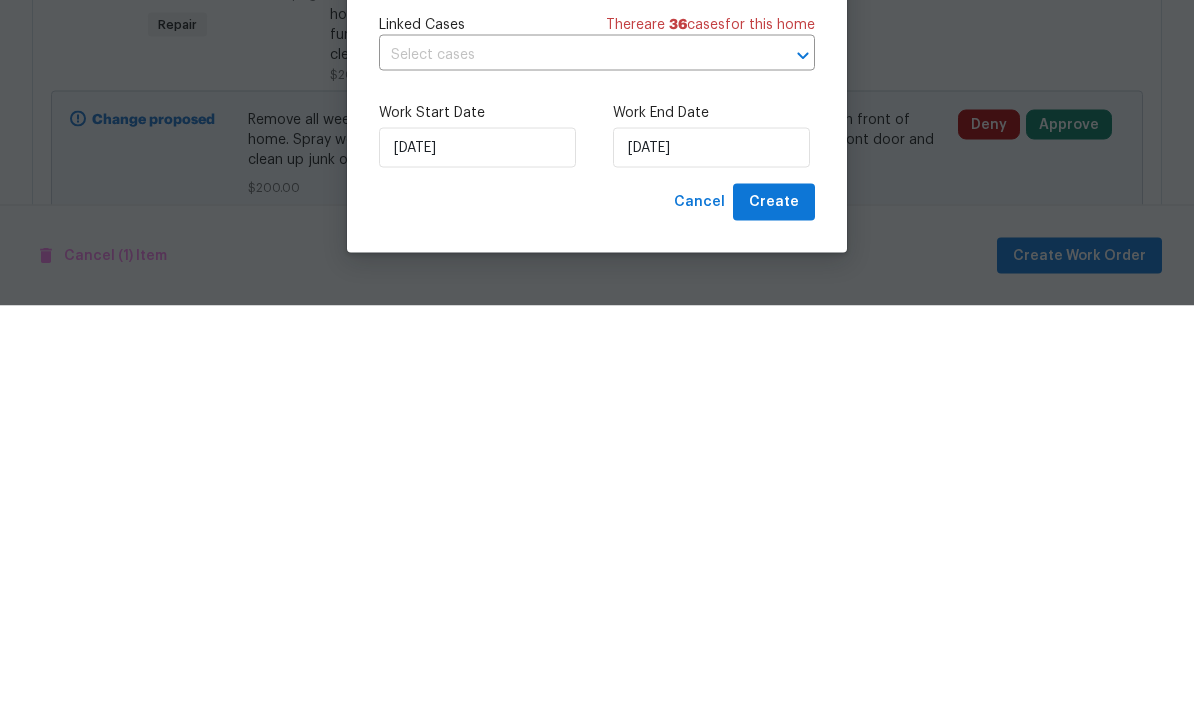 scroll, scrollTop: 64, scrollLeft: 0, axis: vertical 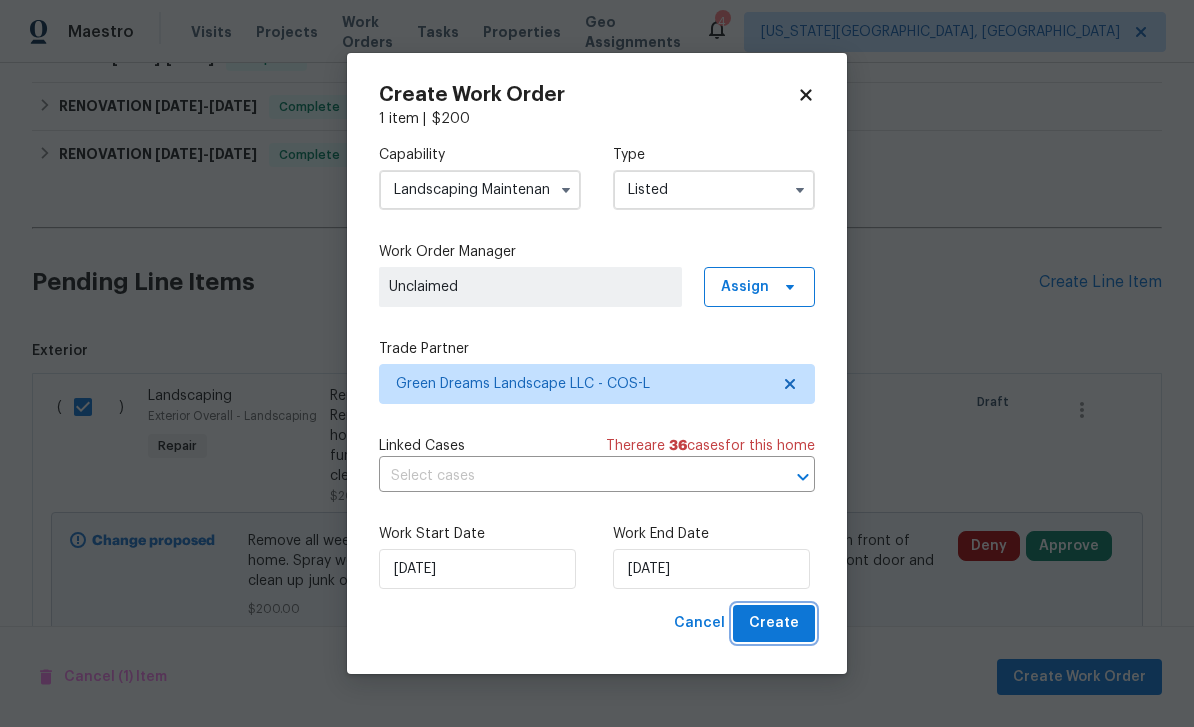 click on "Create" at bounding box center (774, 623) 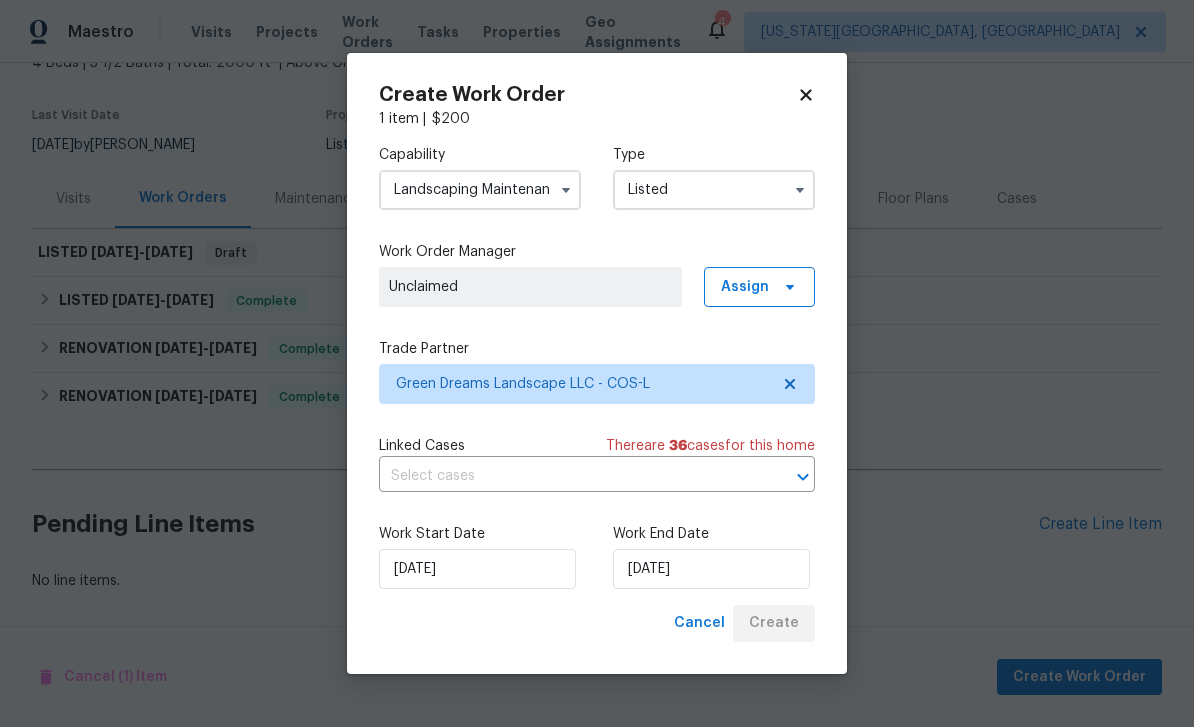scroll, scrollTop: 69, scrollLeft: 0, axis: vertical 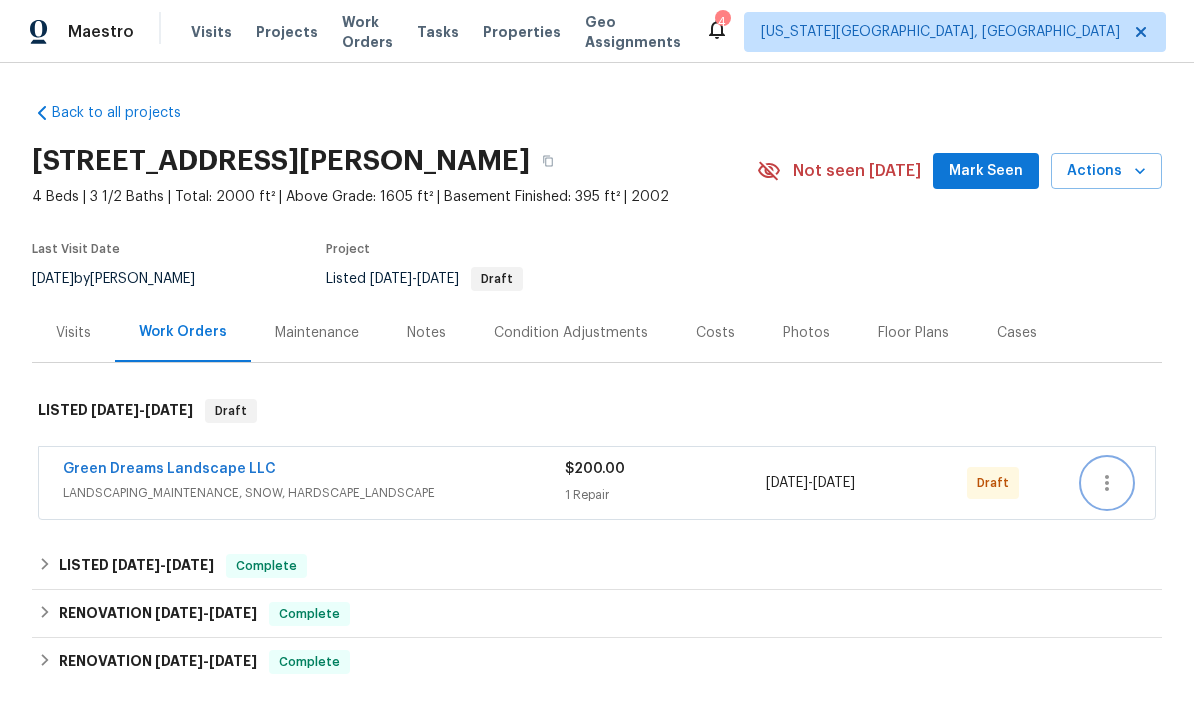 click 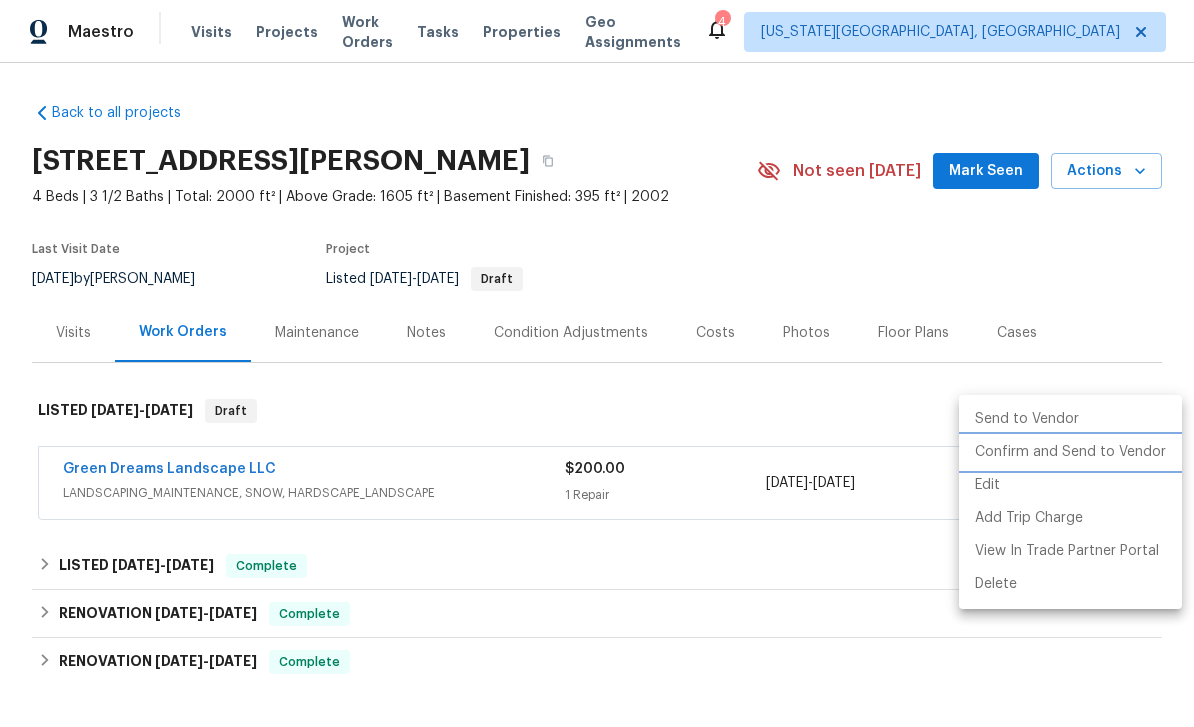 click on "Confirm and Send to Vendor" at bounding box center (1070, 452) 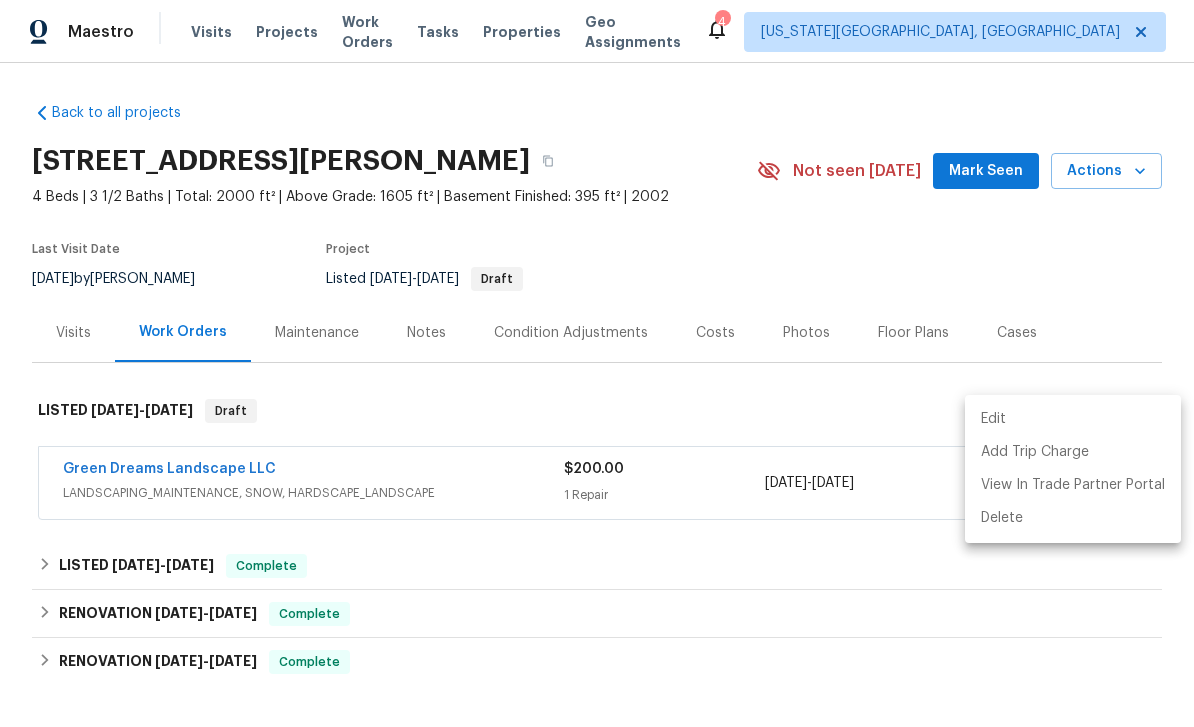 click at bounding box center [597, 363] 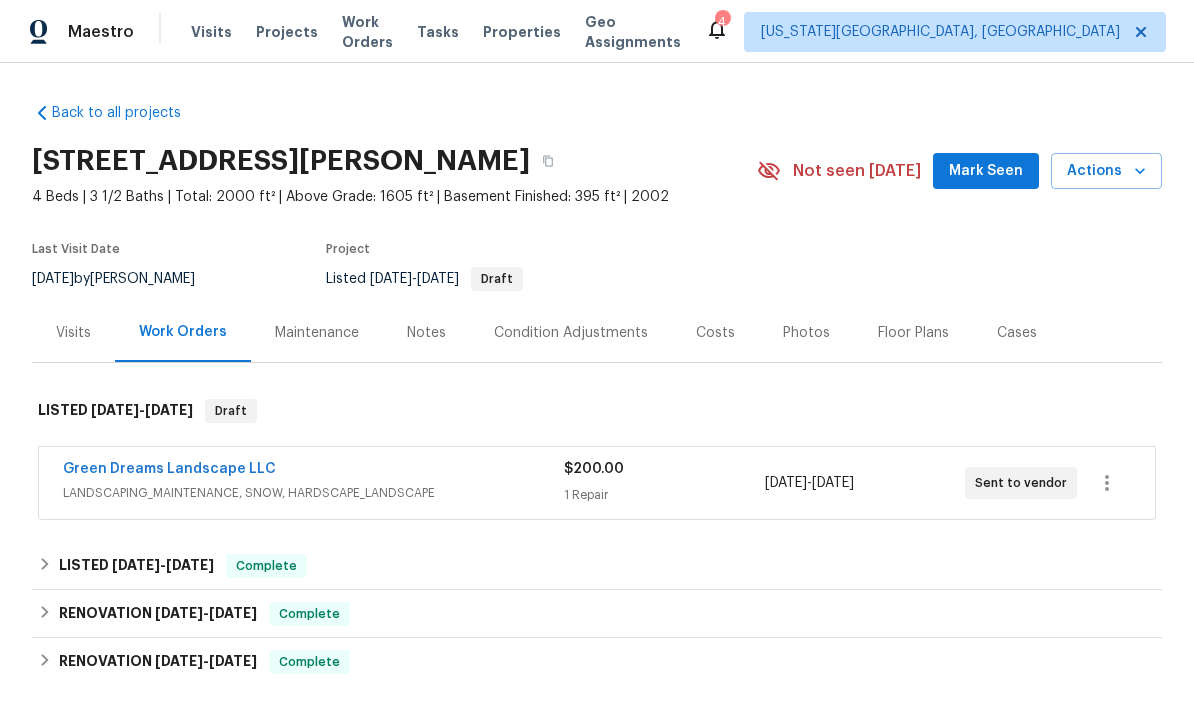 click on "Mark Seen" at bounding box center (986, 171) 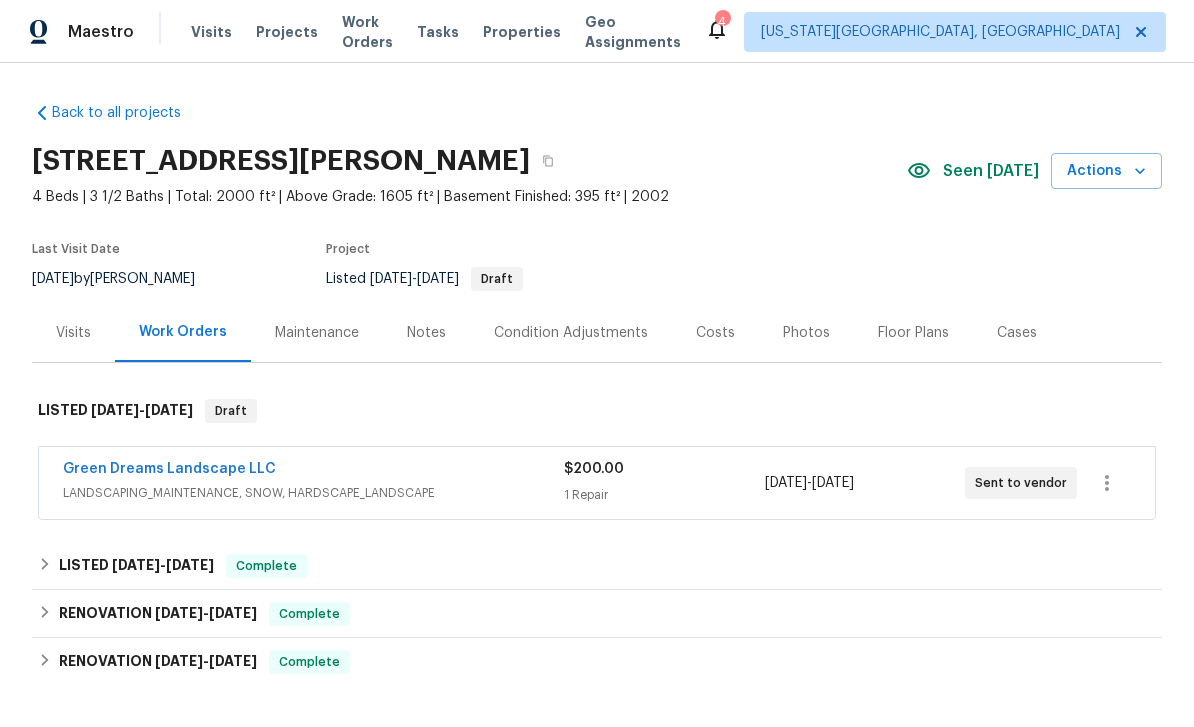click on "Notes" at bounding box center (426, 333) 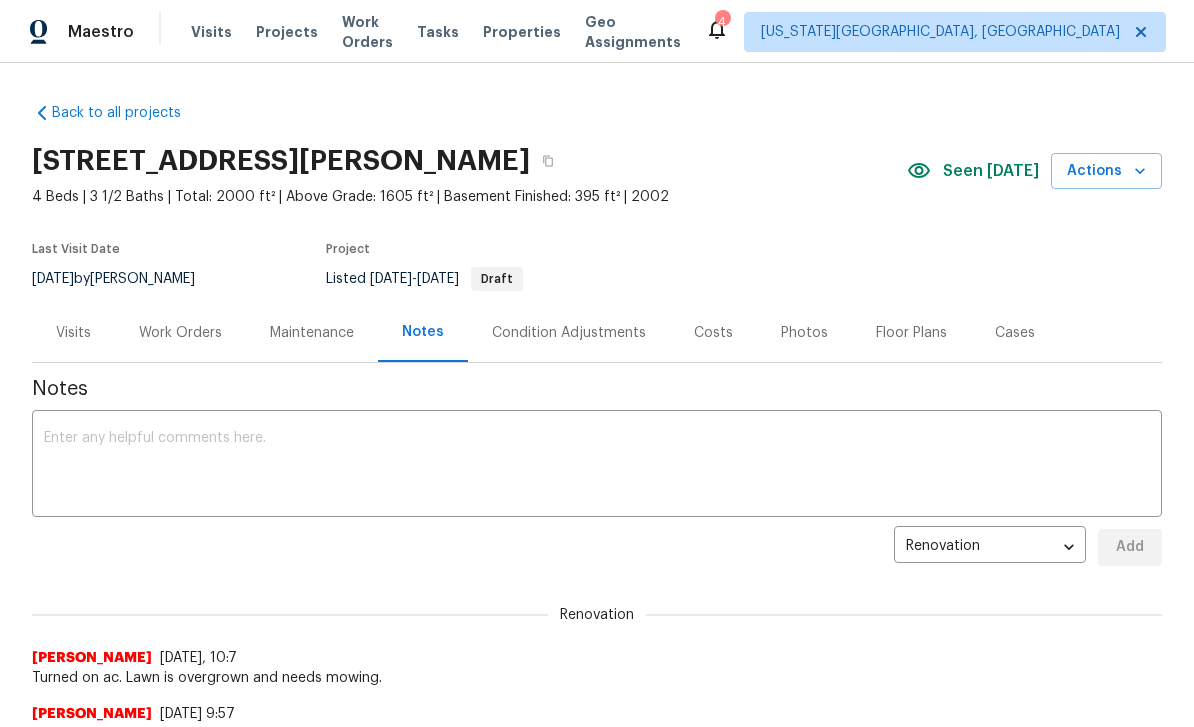 click at bounding box center (597, 466) 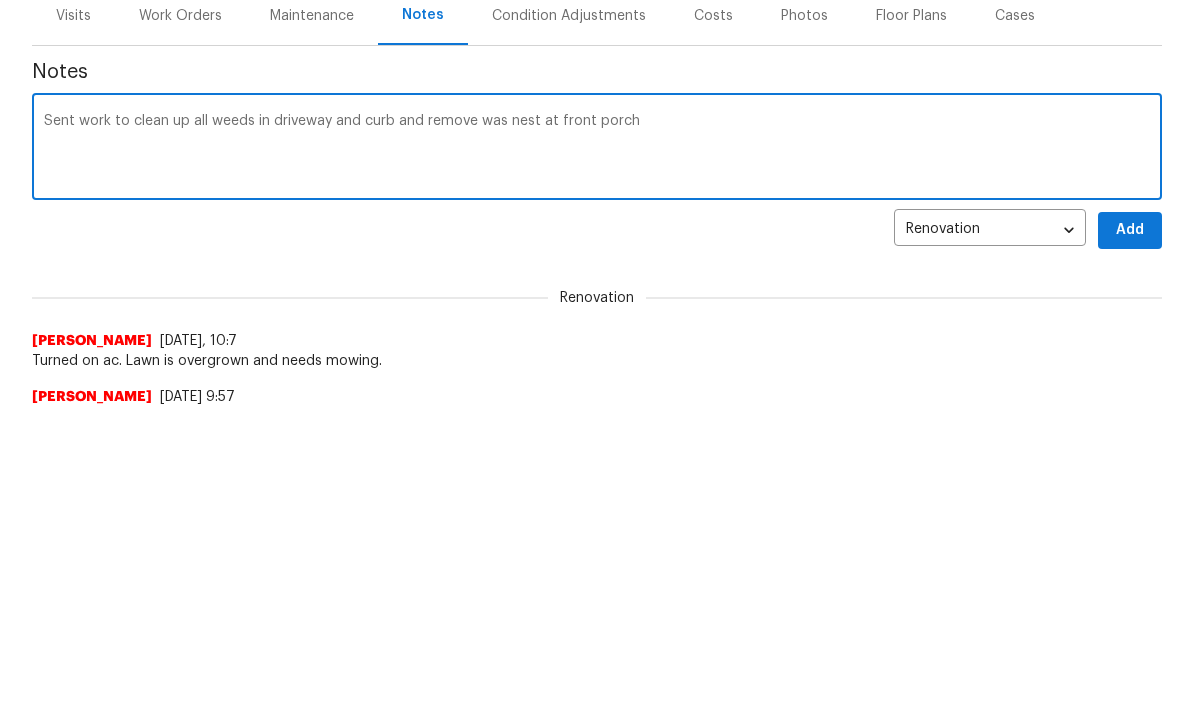 type on "Sent work to clean up all weeds in driveway and curb and remove was nest at front porch" 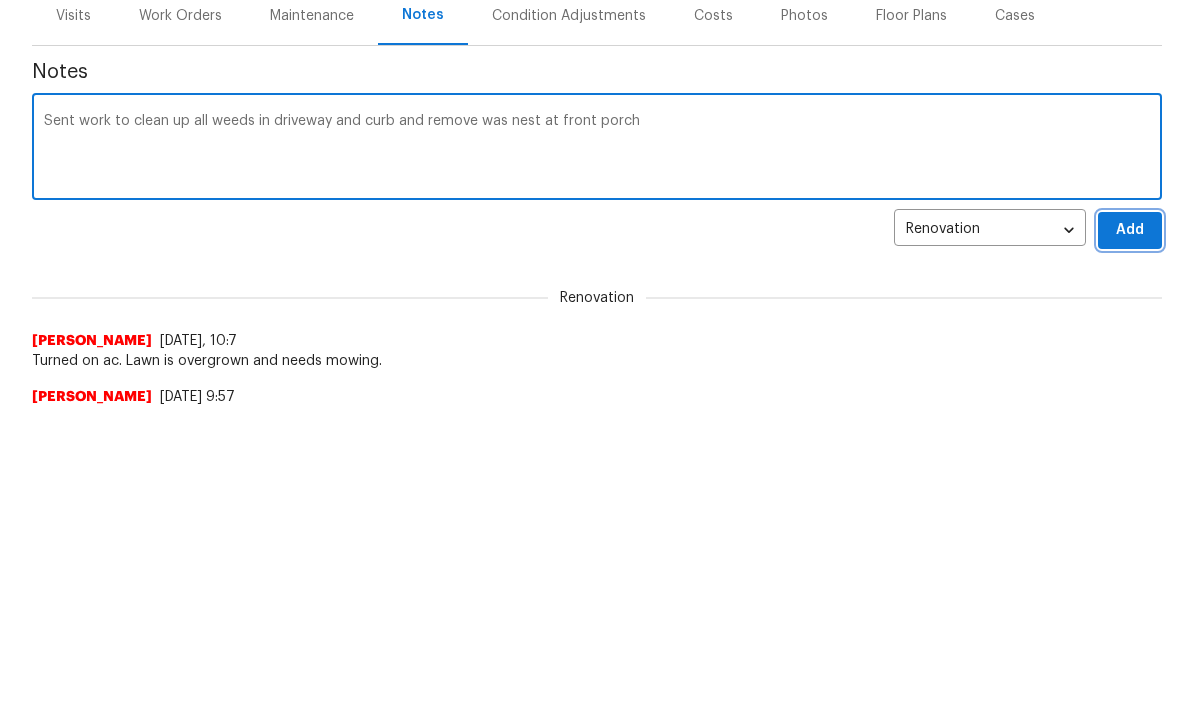 click on "Add" at bounding box center [1130, 547] 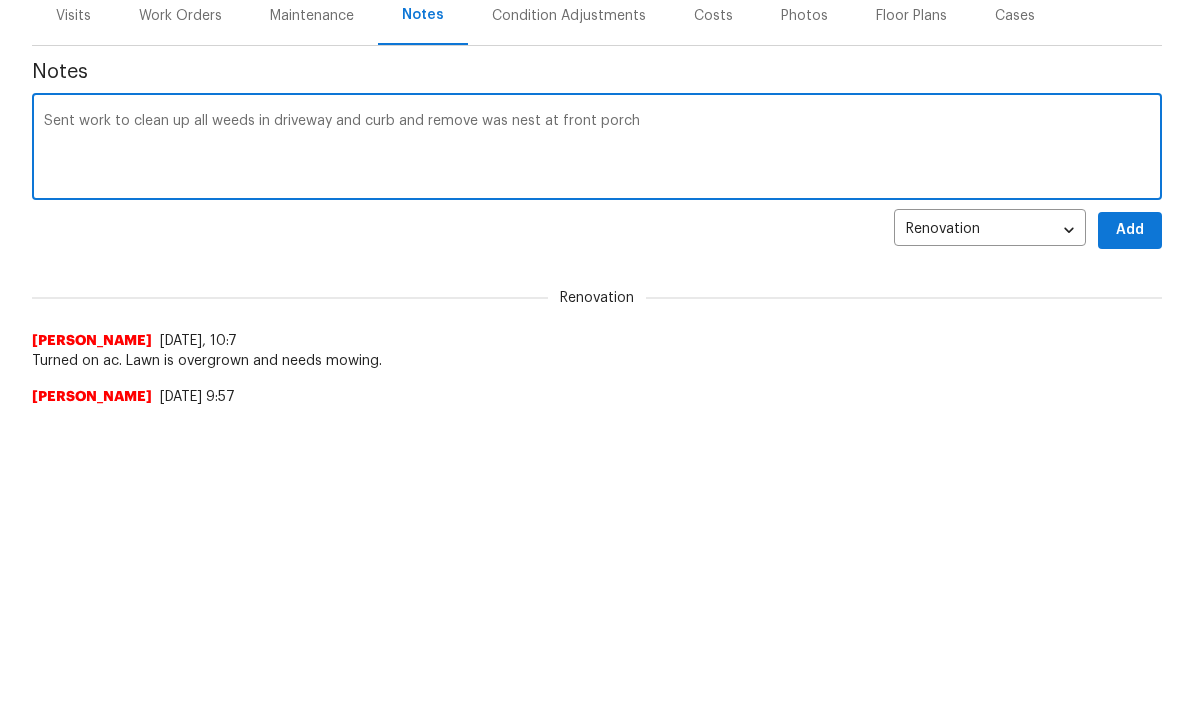 scroll, scrollTop: 317, scrollLeft: 0, axis: vertical 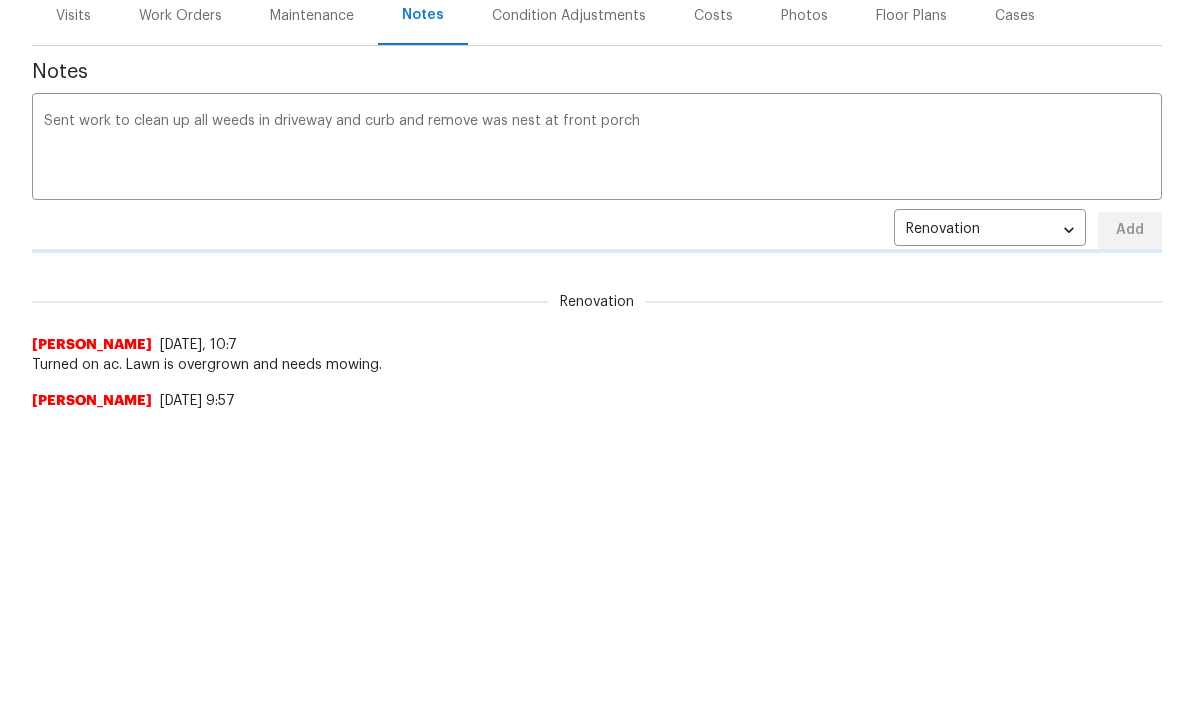 type 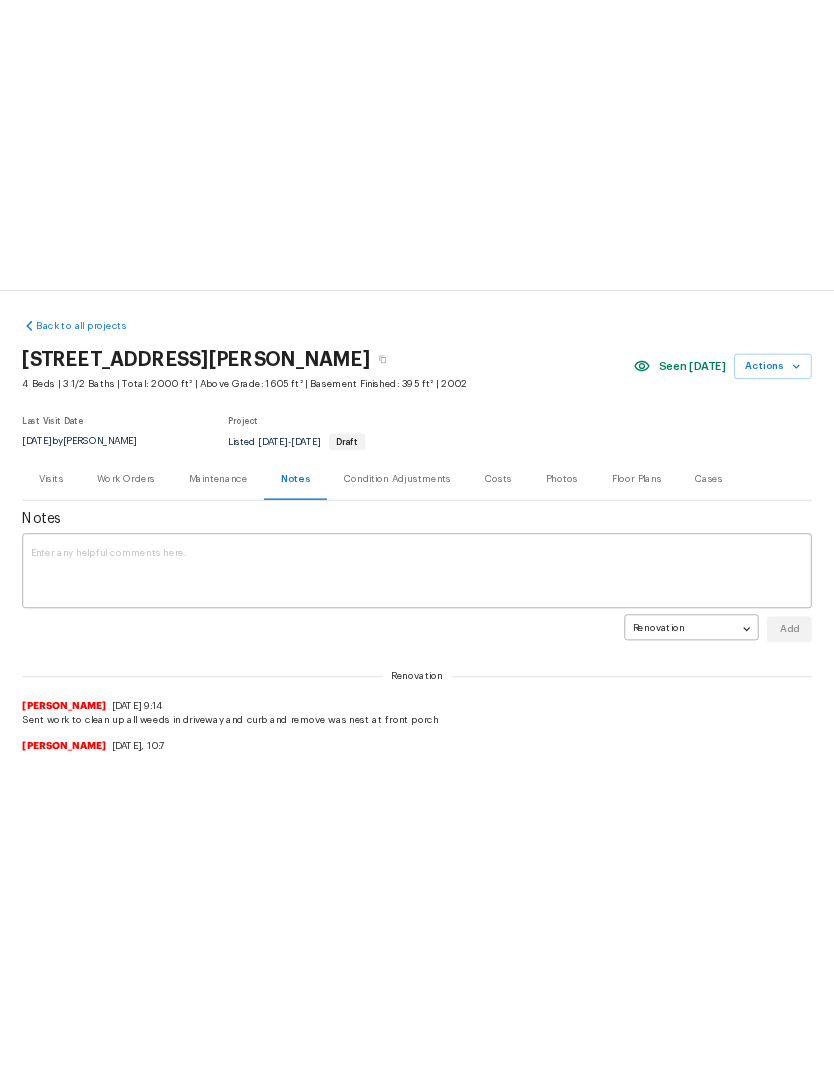 scroll, scrollTop: 0, scrollLeft: 0, axis: both 